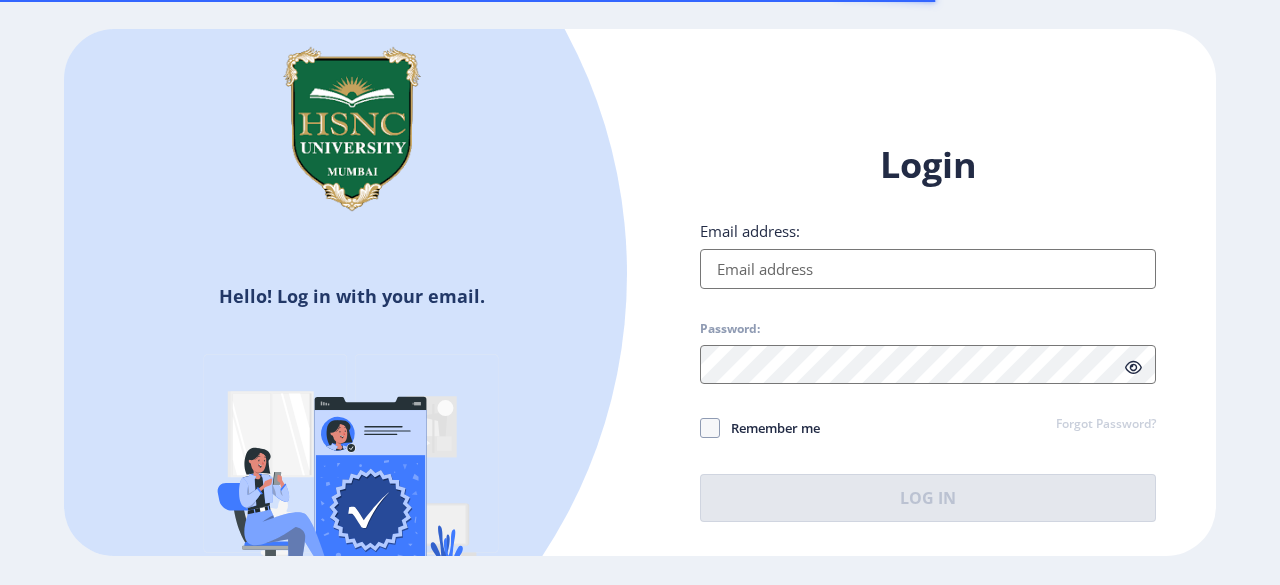 scroll, scrollTop: 0, scrollLeft: 0, axis: both 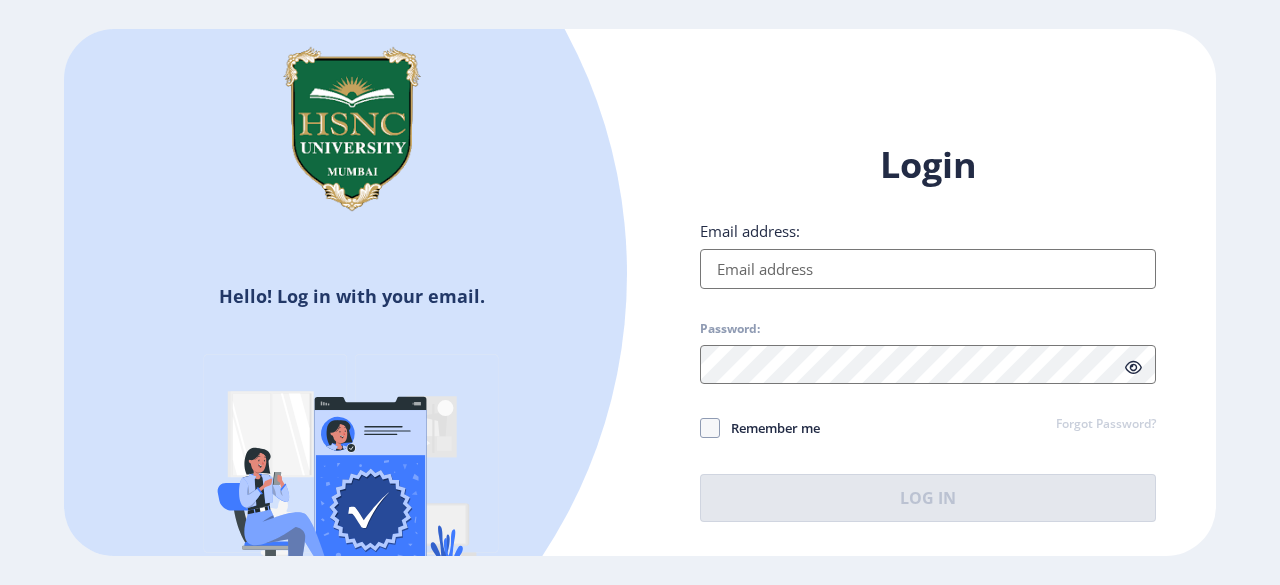 click on "Email address:" at bounding box center [928, 269] 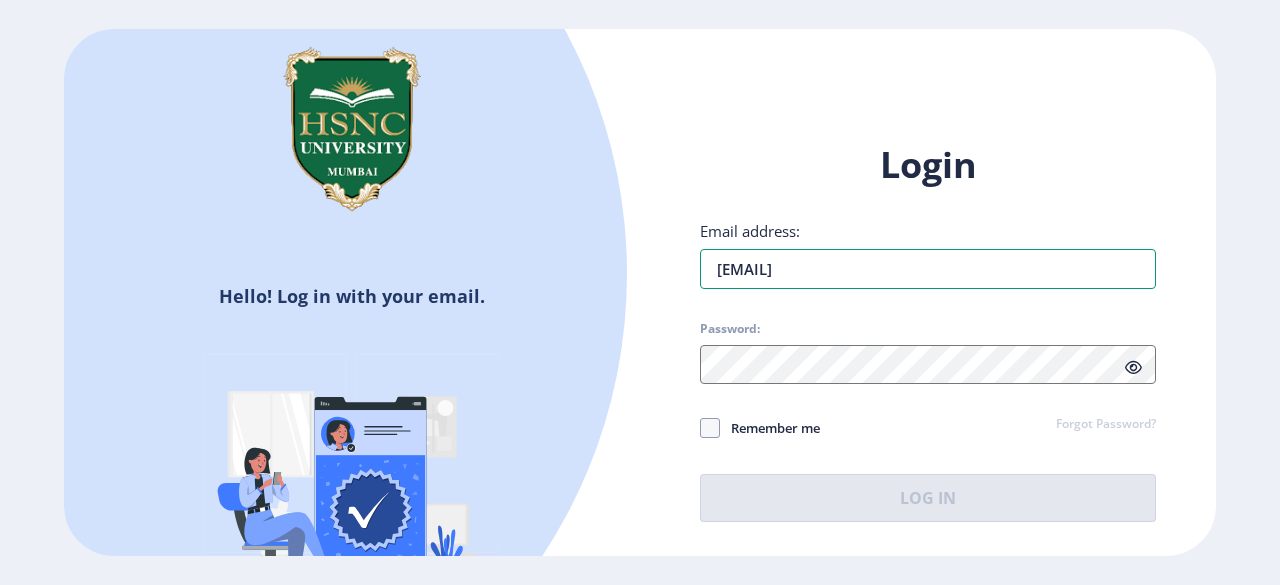 type on "[EMAIL]" 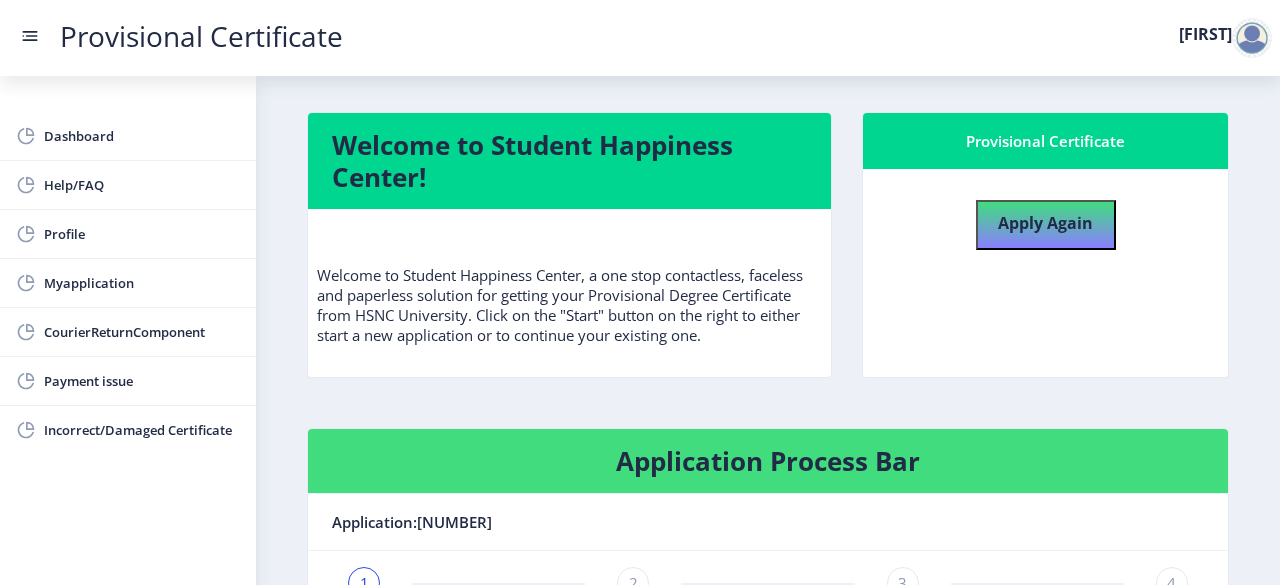 click on "Welcome to Student Happiness Center!   Welcome to Student Happiness Center, a one stop contactless, faceless and paperless solution for getting your Provisional Degree Certificate from HSNC University. Click on the "Start" button on the right to either start a new application or to continue your existing one.   Provisional Certificate   Apply Again  Application Process Bar Application:[NUMBER] 1 Applied 2 Verified 3 Signed/Print 4 Sent/Couriered to recipient Remarks: Process" 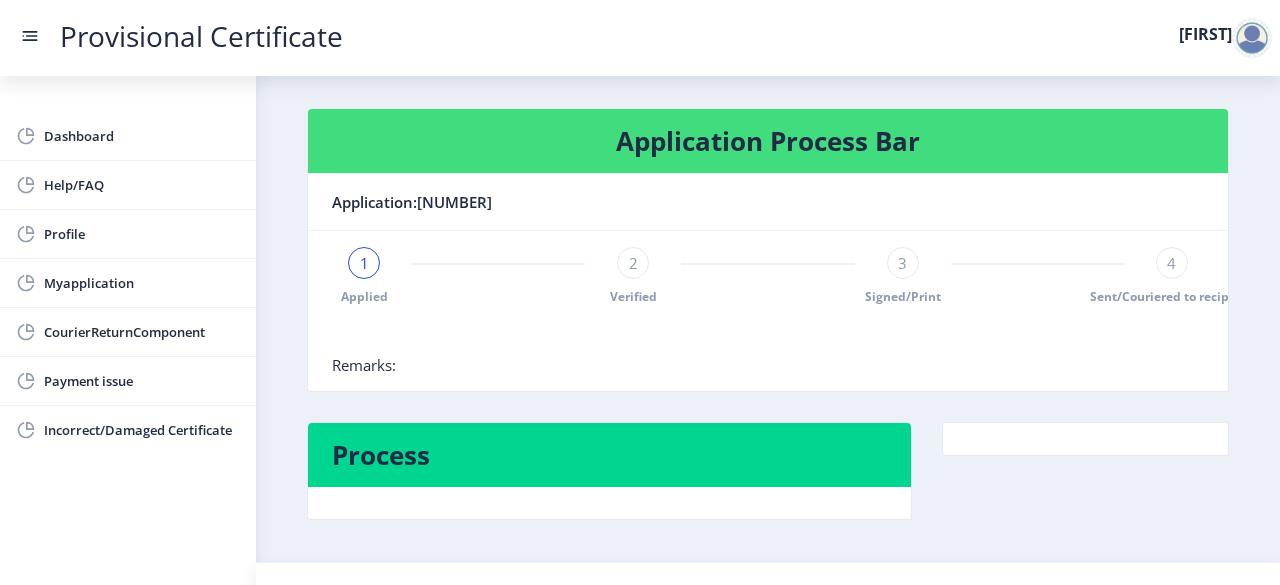 scroll, scrollTop: 359, scrollLeft: 0, axis: vertical 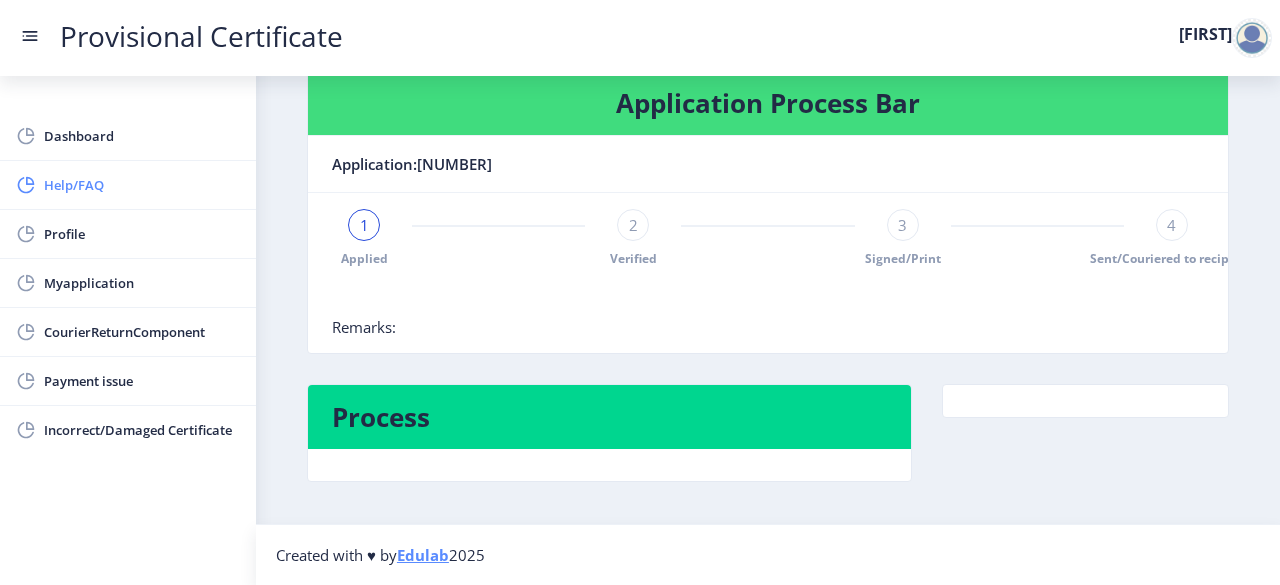 click on "Help/FAQ" 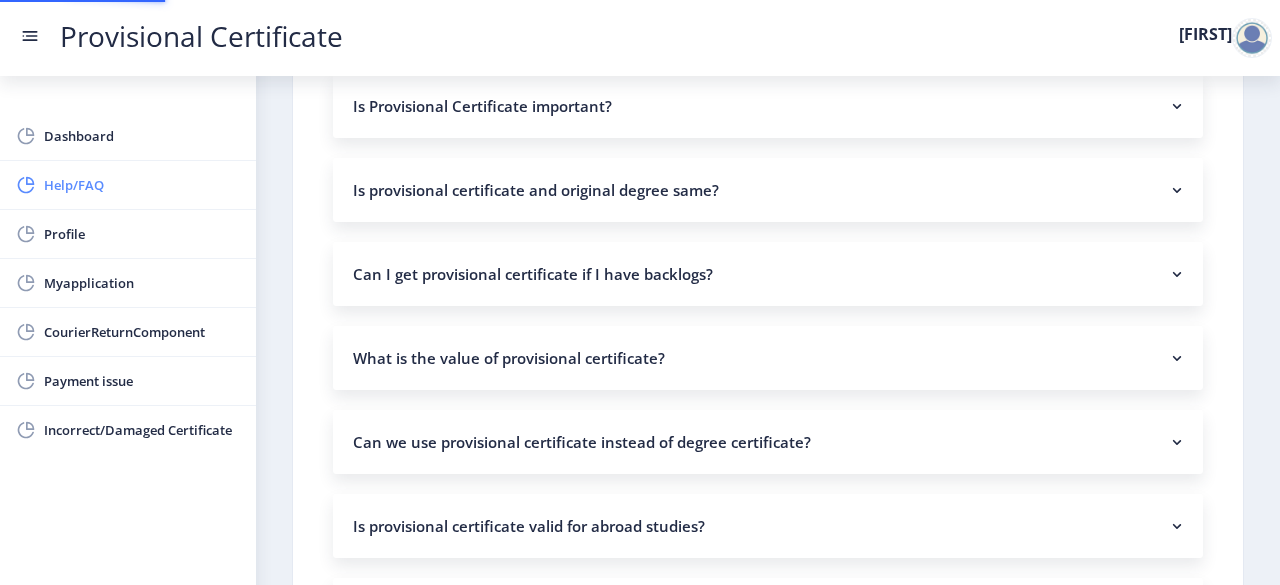 scroll, scrollTop: 0, scrollLeft: 0, axis: both 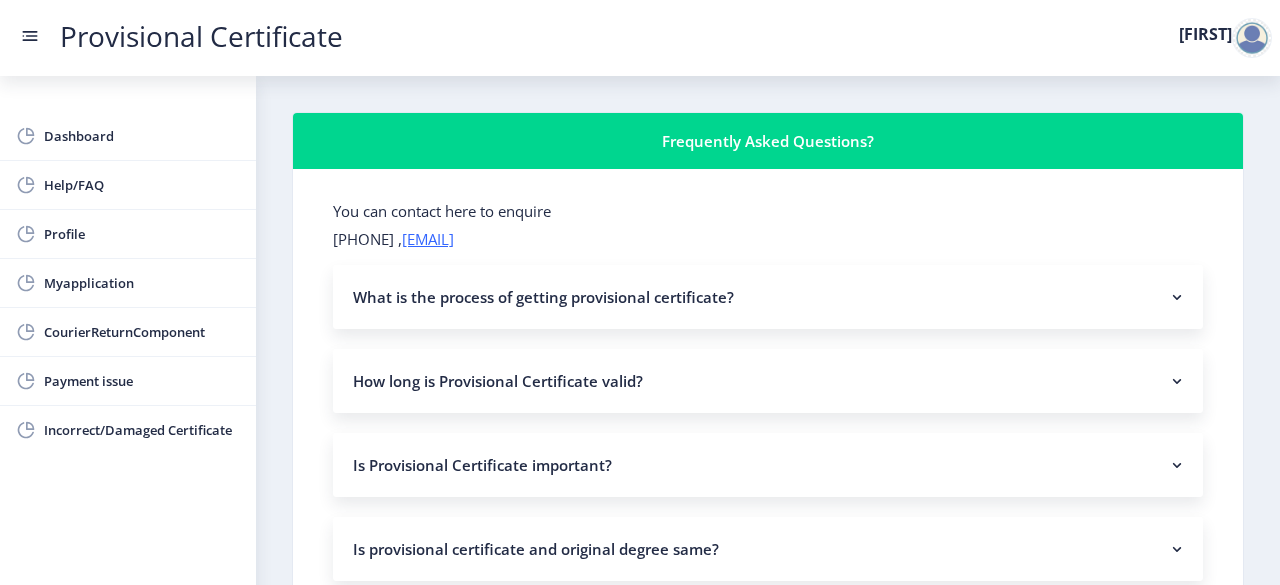 click on "What is the process of getting provisional certificate?" 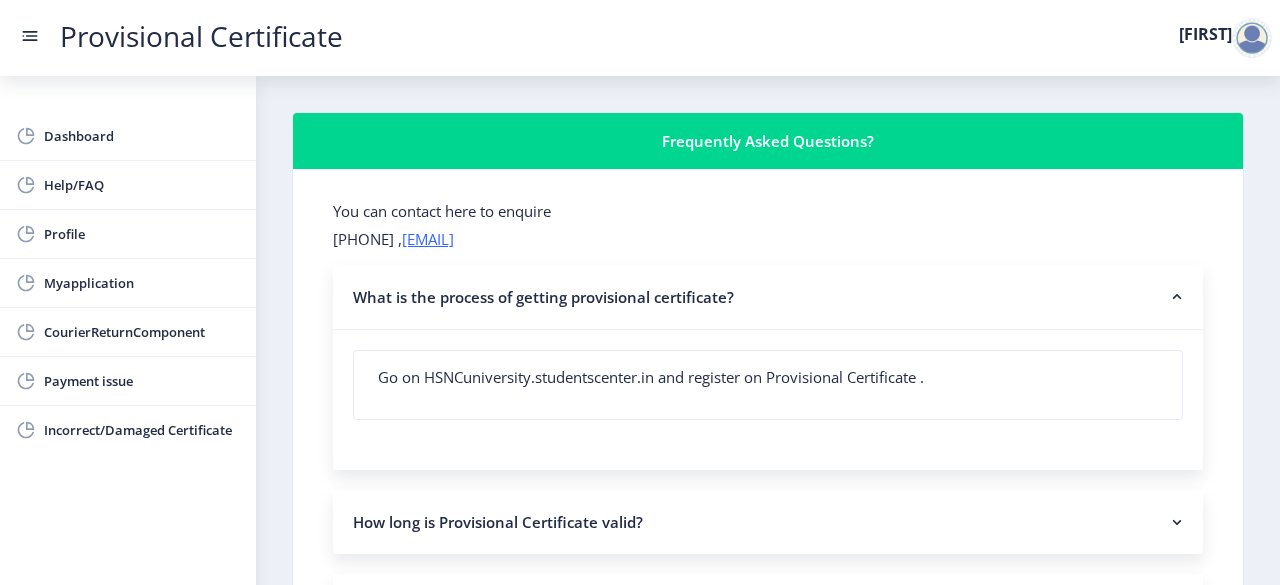 click on "You can contact here to enquire [PHONE] ,  [EMAIL] What is the process of getting provisional certificate? Go on HSNCuniversity.studentscenter.in and register on Provisional Certificate . How long is Provisional Certificate valid? around 6 months Provisional Certificate is a temporary document provided by a university until a permanent degree is issued and imparted on convocation. Generally, it continues to be a valid certificate for around 6 months or until a degree is issued to the students. It has no expiry date per se. Is Provisional Certificate important? The Provisional Certificate serves as documentation that the original certificate has not yet been issued. Until the final degree arrives, the certificate is essential. It can be used for future opportunities such as employment or higher education Is provisional certificate and original degree same? Can I get provisional certificate if I have backlogs? What is the value of provisional certificate?" 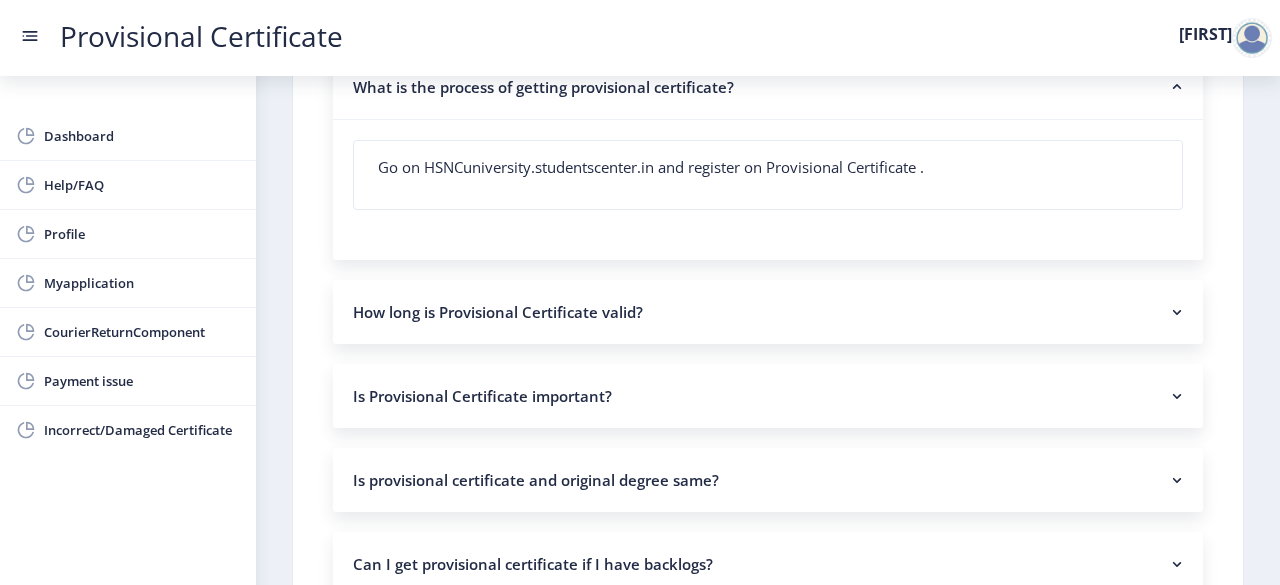 scroll, scrollTop: 240, scrollLeft: 0, axis: vertical 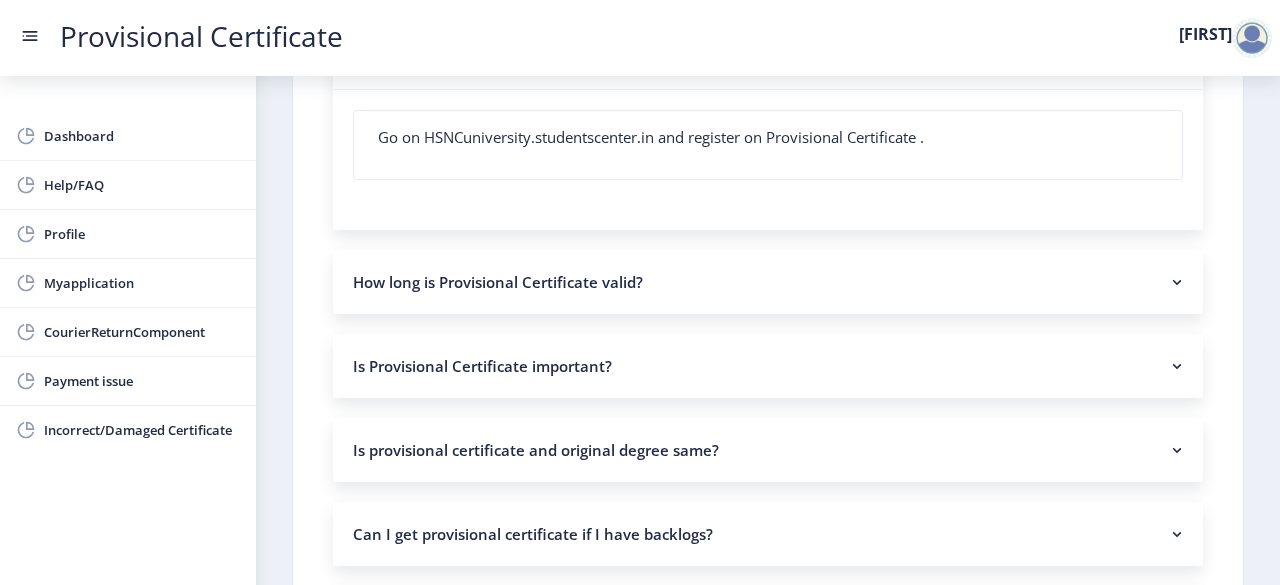 click on "How long is Provisional Certificate valid?" 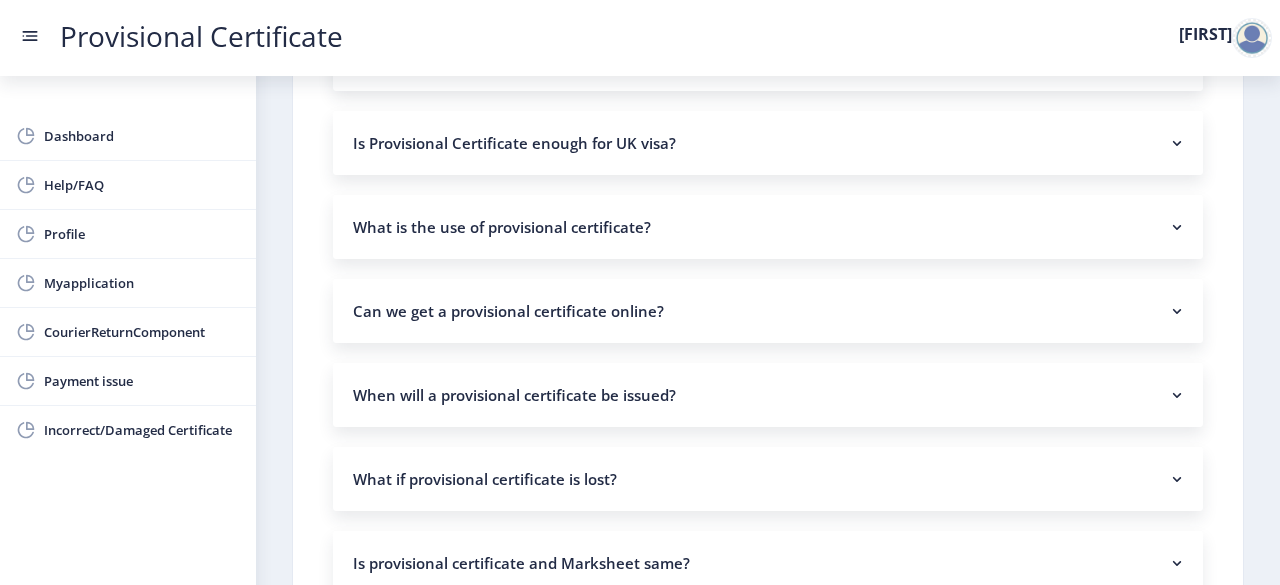 scroll, scrollTop: 1440, scrollLeft: 0, axis: vertical 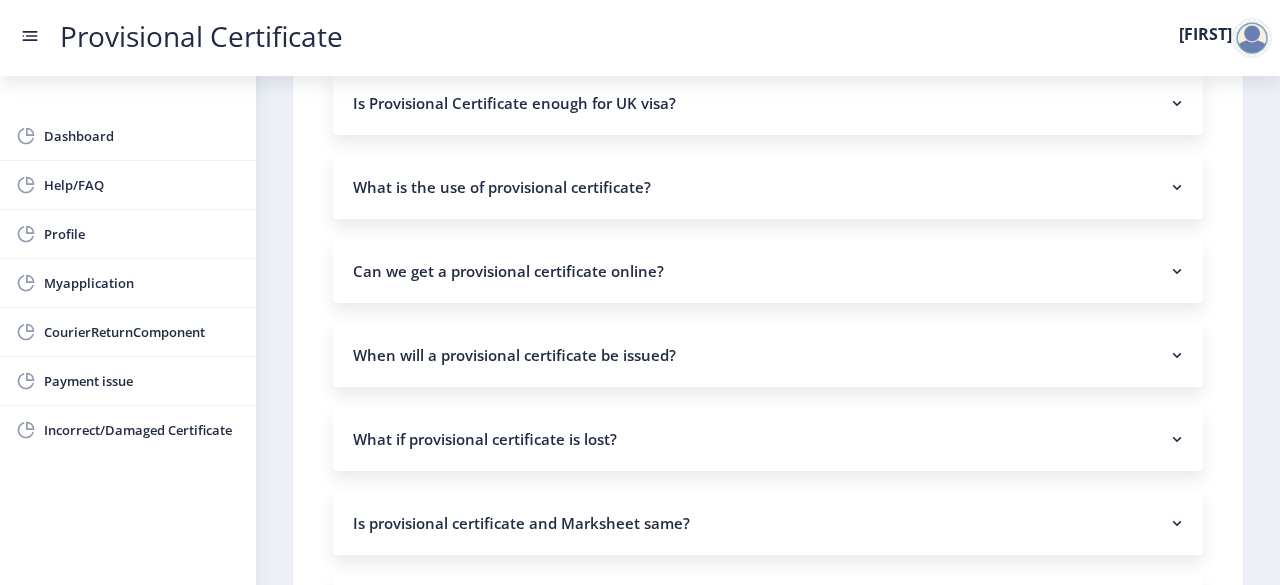 click on "Can we get a provisional certificate online?" 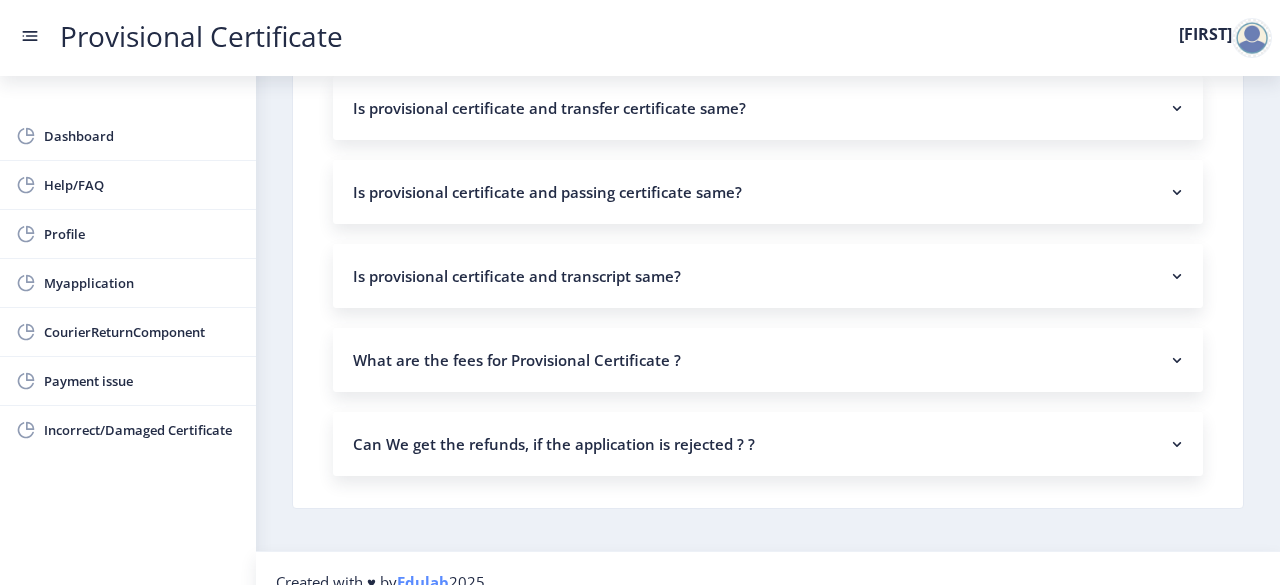 scroll, scrollTop: 2102, scrollLeft: 0, axis: vertical 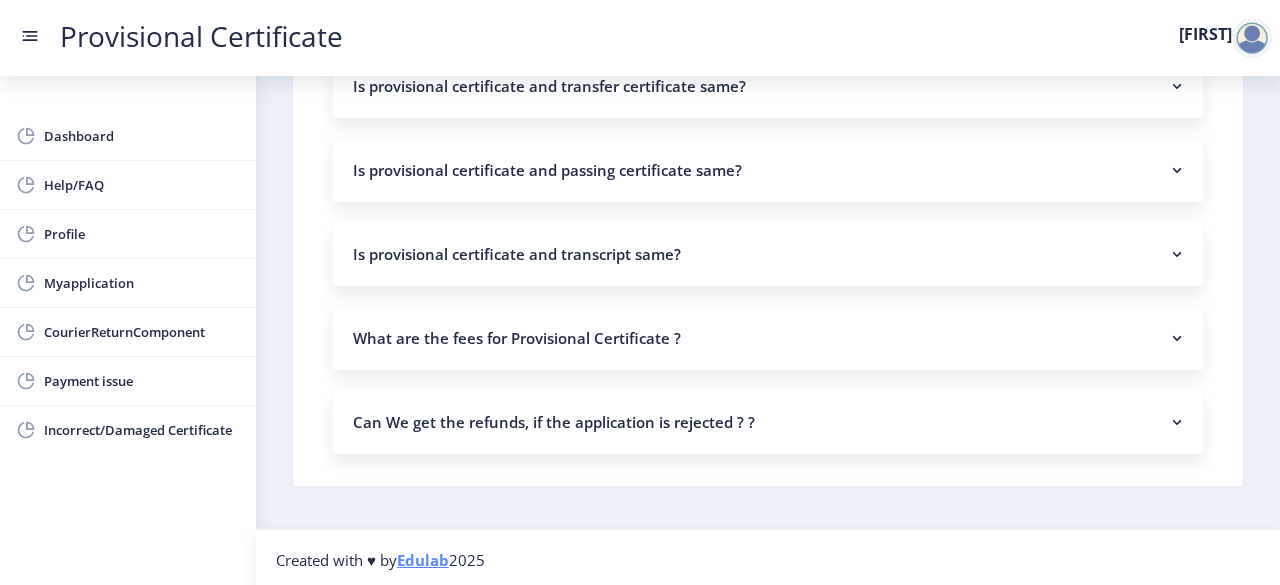 click on "Can We get the refunds, if the application is rejected ? ?" 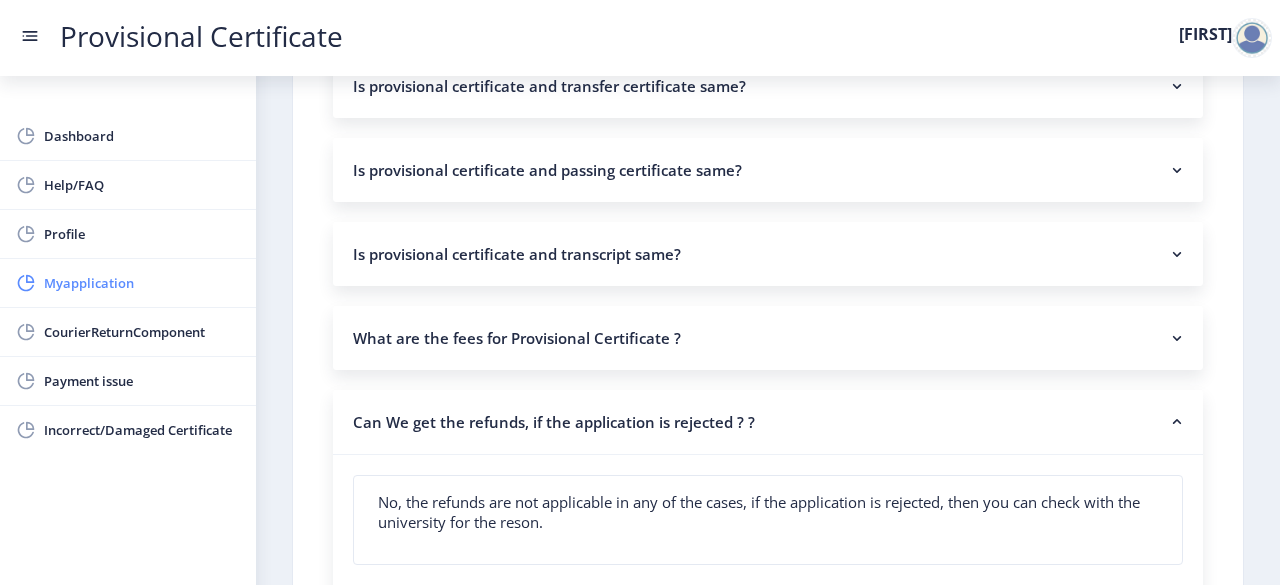 click on "Myapplication" 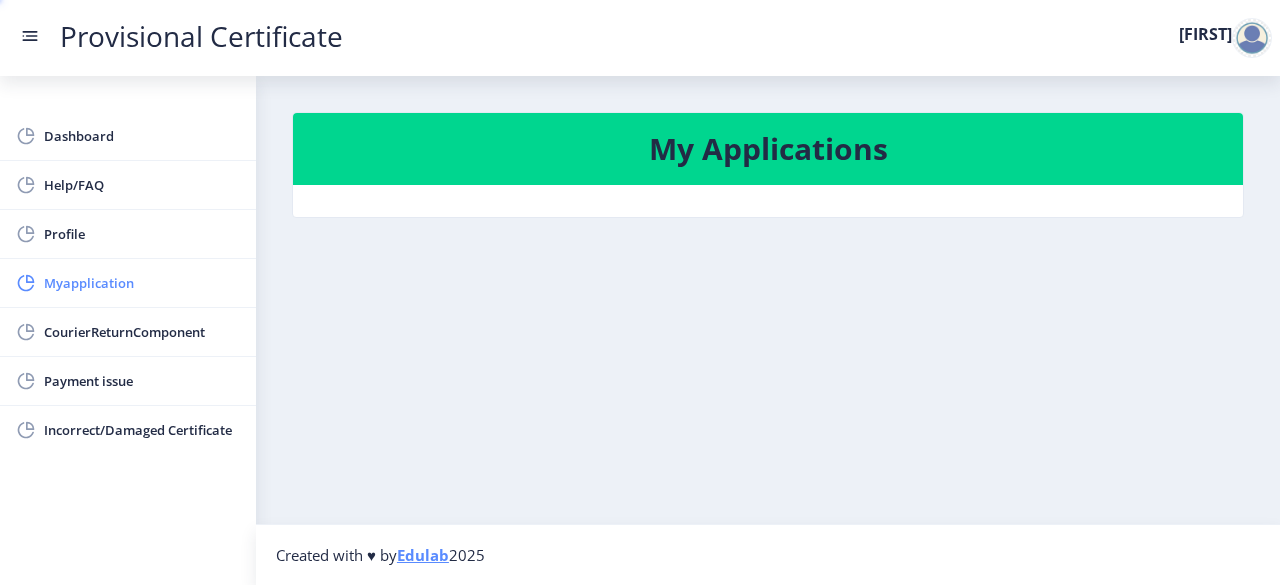 scroll, scrollTop: 0, scrollLeft: 0, axis: both 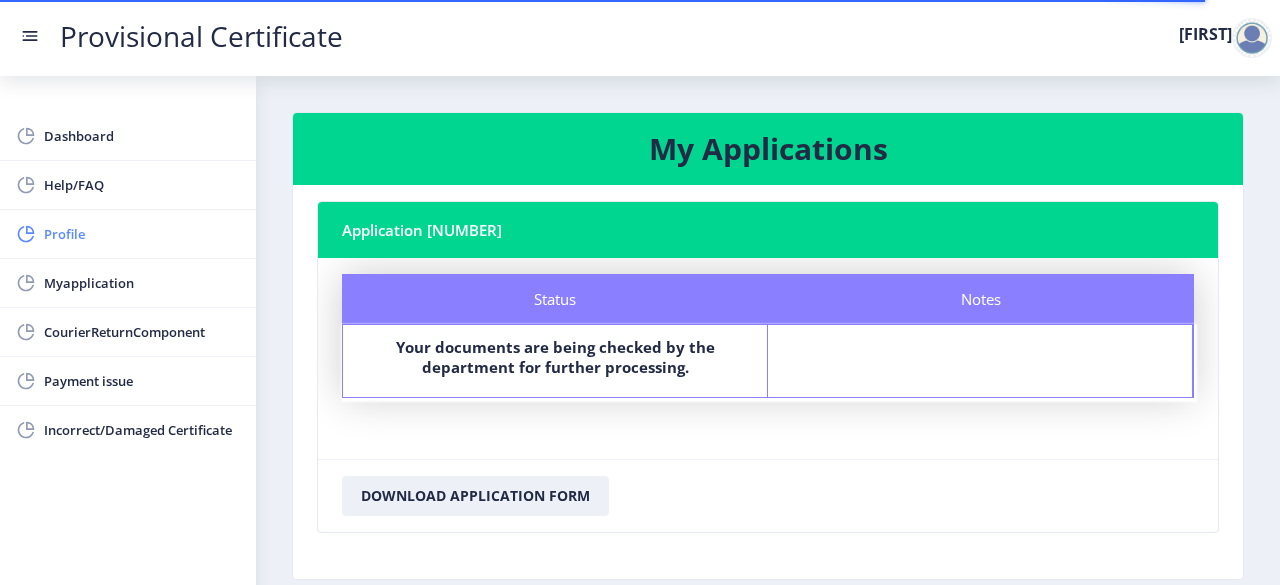 click on "Profile" 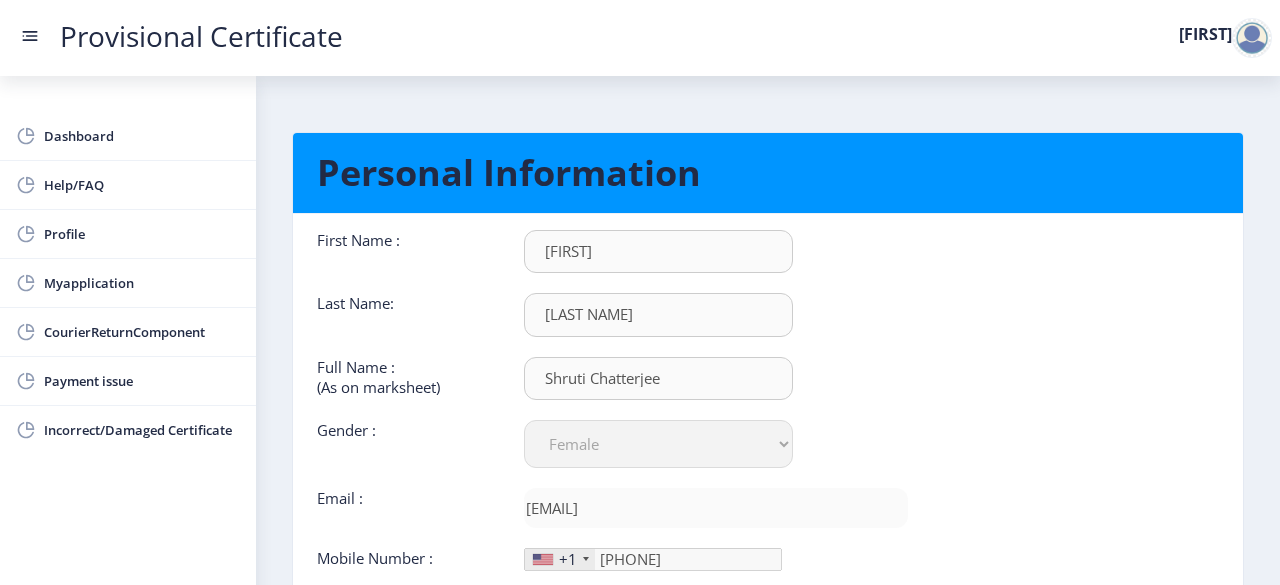 click on "Personal Information First Name :  [FIRST] Last Name:  [LAST] Full Name : (As on marksheet) [FULL NAME] Gender : Select Gender Male Female Other  Email :  [EMAIL]  Mobile Number :  +1 United States +1 United Kingdom +44 Afghanistan (‫افغانستان‬‎) +93 Albania (Shqipëri) +355 Algeria (‫الجزائر‬‎) +213 American Samoa +1 Andorra +376 Angola +244 Anguilla +1 Antigua and Barbuda +1 Argentina +54 Armenia (Հայաստան) +374 Aruba +297 Australia +61 Austria (Österreich) +43 Azerbaijan (Azərbaycan) +994 Bahamas +1 Bahrain (‫البحرين‬‎) +973 Bangladesh (বাংলাদেশ) +880 Barbados +1 Belarus (Беларусь) +375 Belgium (België) +32 Belize +501 Benin (Bénin) +229 Bermuda +1 Bhutan (འབྲུག) +975 Bolivia +591 Bosnia and Herzegovina (Босна и Херцеговина) +387 Botswana +267 Brazil (Brasil) +55 British Indian Ocean Territory +246 British Virgin Islands +1 Brunei +673 Bulgaria (България) +359 Burkina Faso" 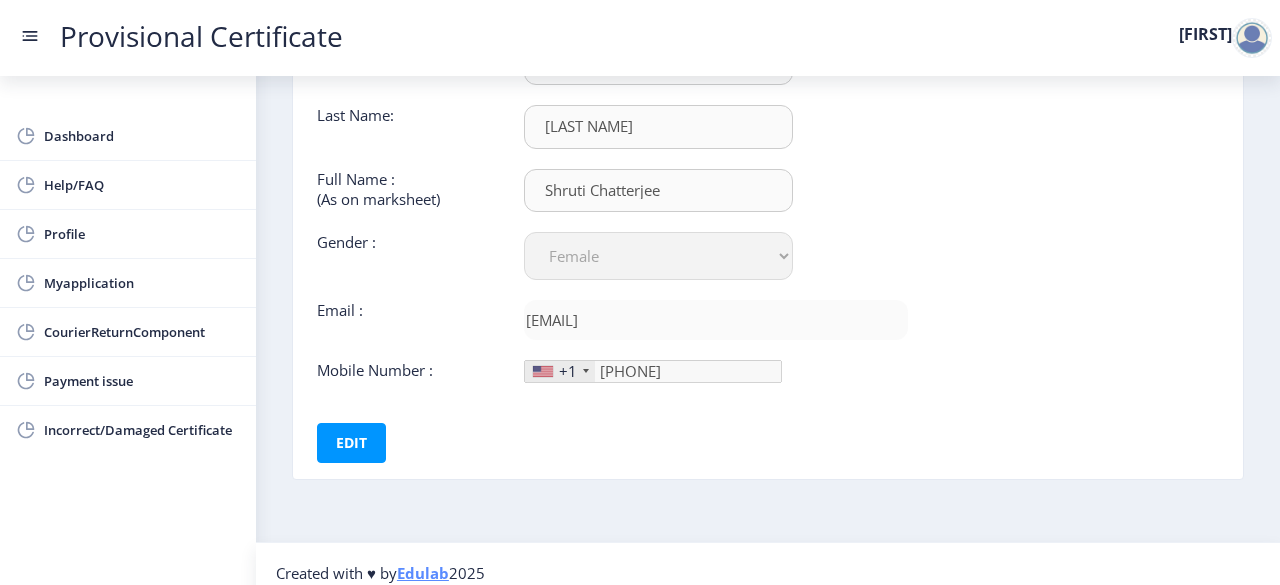 scroll, scrollTop: 201, scrollLeft: 0, axis: vertical 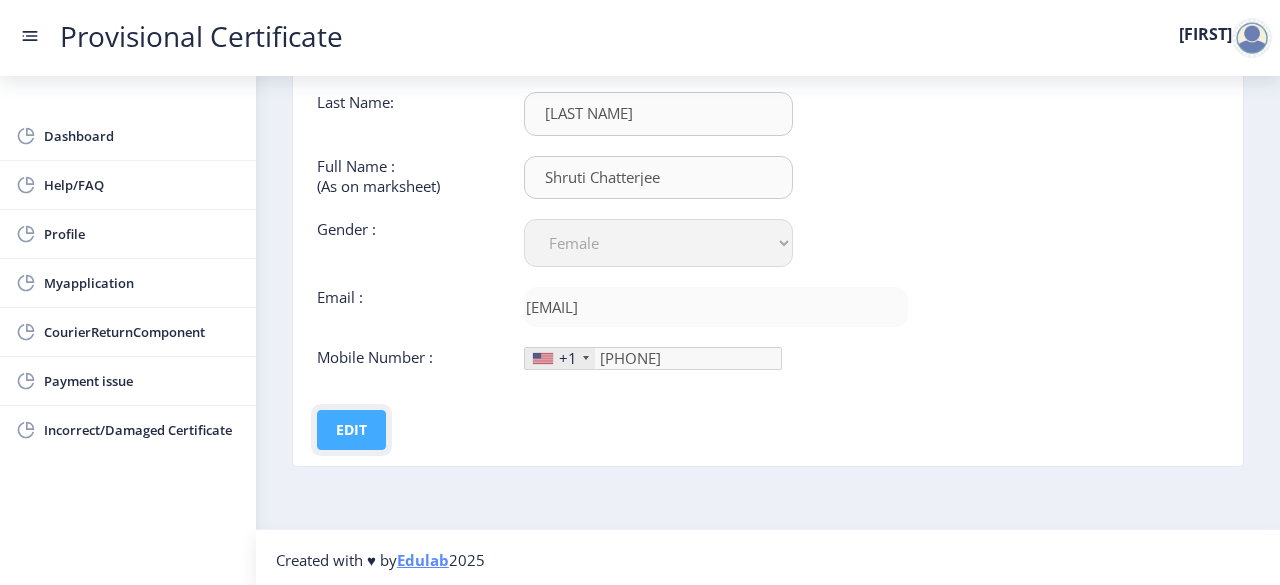 click on "Edit" 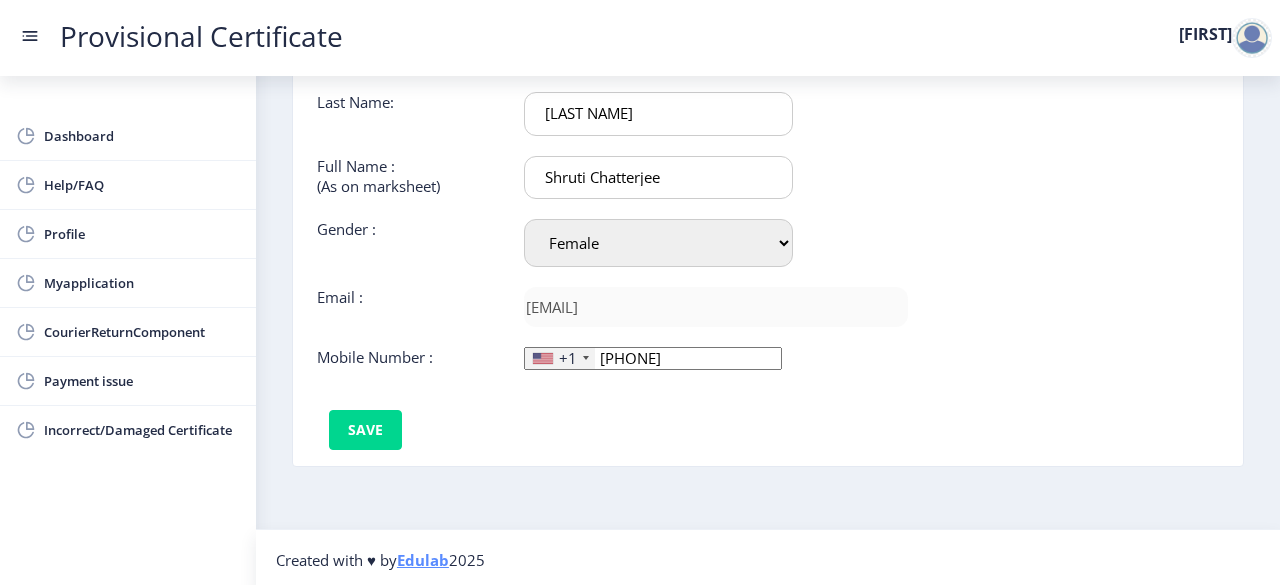 click on "+1" 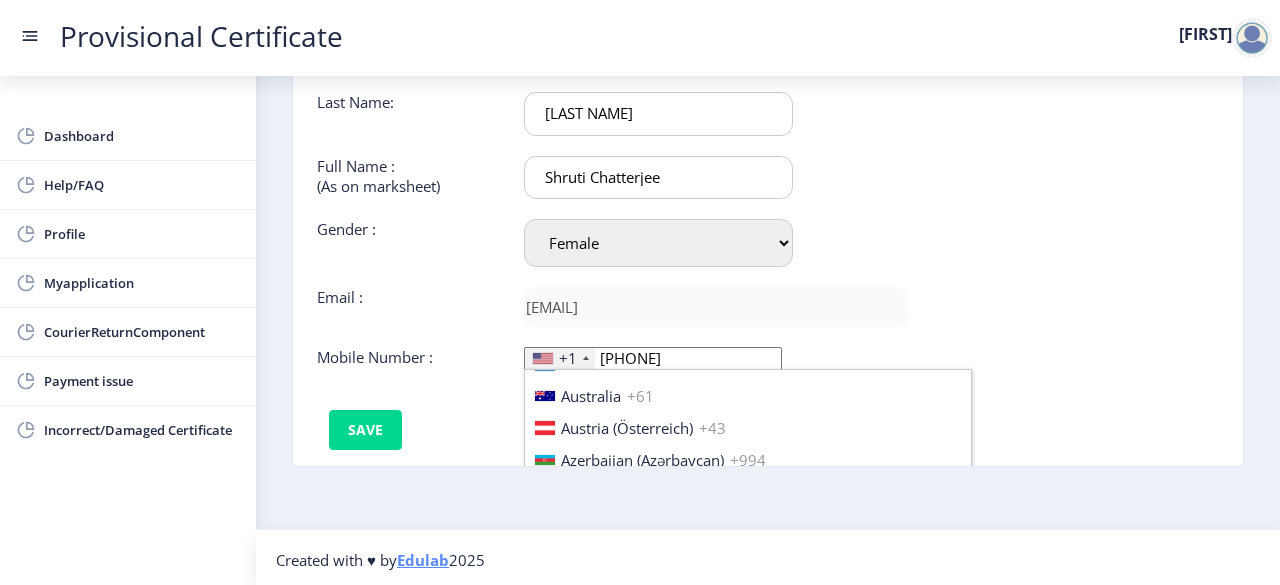 scroll, scrollTop: 520, scrollLeft: 0, axis: vertical 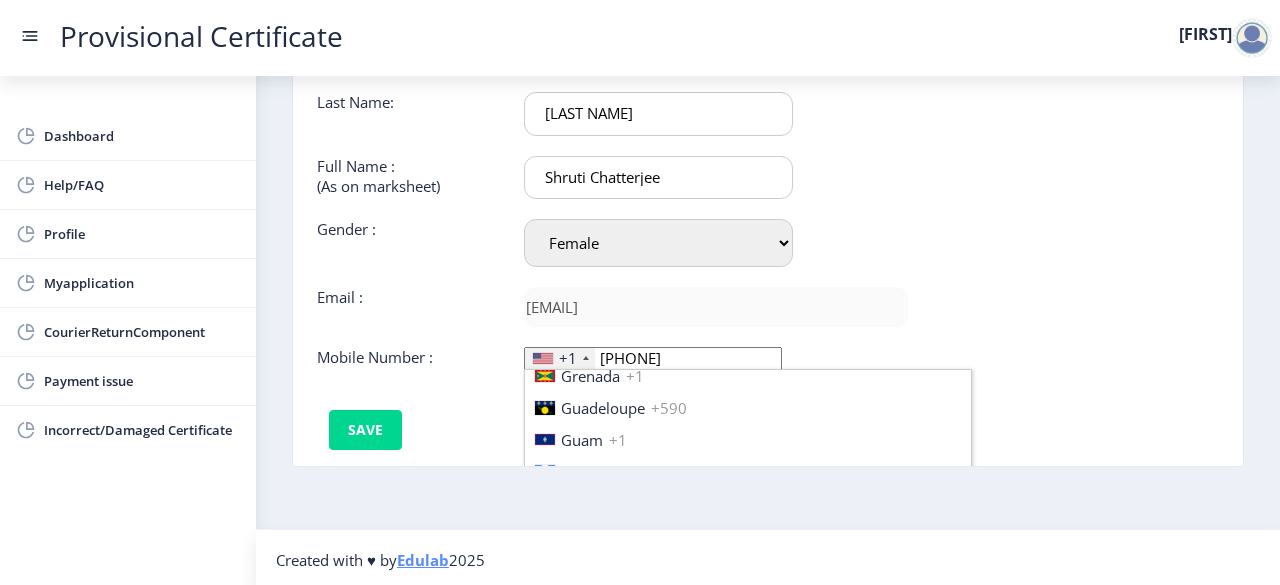 click on "First Name :  [FIRST] Last Name:  [LAST] Full Name : (As on marksheet) [FULL NAME] Gender : Select Gender Male Female Other  Email :  [EMAIL]  Mobile Number :  +1 United States +1 United Kingdom +44 Afghanistan (‫افغانستان‬‎) +93 Albania (Shqipëri) +355 Algeria (‫الجزائر‬‎) +213 American Samoa +1 Andorra +376 Angola +244 Anguilla +1 Antigua and Barbuda +1 Argentina +54 Armenia (Հայաստան) +374 Aruba +297 Australia +61 Austria (Österreich) +43 Azerbaijan (Azərbaycan) +994 Bahamas +1 Bahrain (‫البحرين‬‎) +973 Bangladesh (বাংলাদেশ) +880 Barbados +1 Belarus (Беларусь) +375 Belgium (België) +32 Belize +501 Benin (Bénin) +229 Bermuda +1 Bhutan (འབྲུག) +975 Bolivia +591 Bosnia and Herzegovina (Босна и Херцеговина) +387 Botswana +267 Brazil (Brasil) +55 British Indian Ocean Territory +246 British Virgin Islands +1 Brunei +673 Bulgaria (България) +359 Burkina Faso +226 +257 +855 +237" 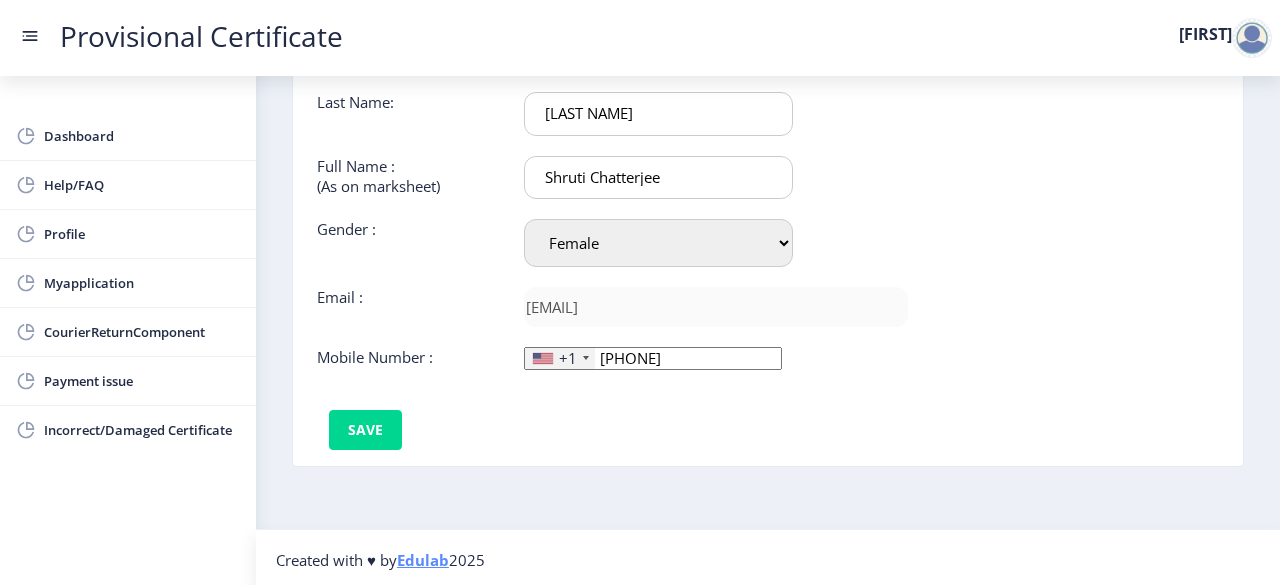 click on "+1" 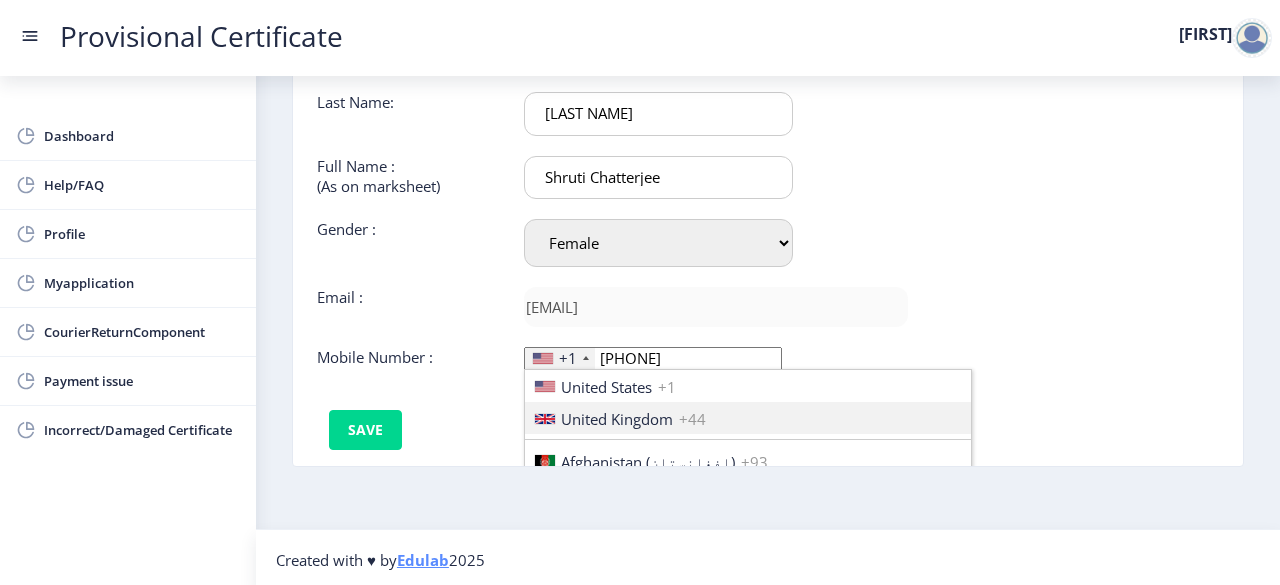 click on "First Name :  [FIRST] Last Name:  [LAST] Full Name : (As on marksheet) [FULL NAME] Gender : Select Gender Male Female Other  Email :  [EMAIL]  Mobile Number :  +1 United States +1 United Kingdom +44 Afghanistan (‫افغانستان‬‎) +93 Albania (Shqipëri) +355 Algeria (‫الجزائر‬‎) +213 American Samoa +1 Andorra +376 Angola +244 Anguilla +1 Antigua and Barbuda +1 Argentina +54 Armenia (Հայաստան) +374 Aruba +297 Australia +61 Austria (Österreich) +43 Azerbaijan (Azərbaycan) +994 Bahamas +1 Bahrain (‫البحرين‬‎) +973 Bangladesh (বাংলাদেশ) +880 Barbados +1 Belarus (Беларусь) +375 Belgium (België) +32 Belize +501 Benin (Bénin) +229 Bermuda +1 Bhutan (འབྲུག) +975 Bolivia +591 Bosnia and Herzegovina (Босна и Херцеговина) +387 Botswana +267 Brazil (Brasil) +55 British Indian Ocean Territory +246 British Virgin Islands +1 Brunei +673 Bulgaria (България) +359 Burkina Faso +226 +257 +855 +237" 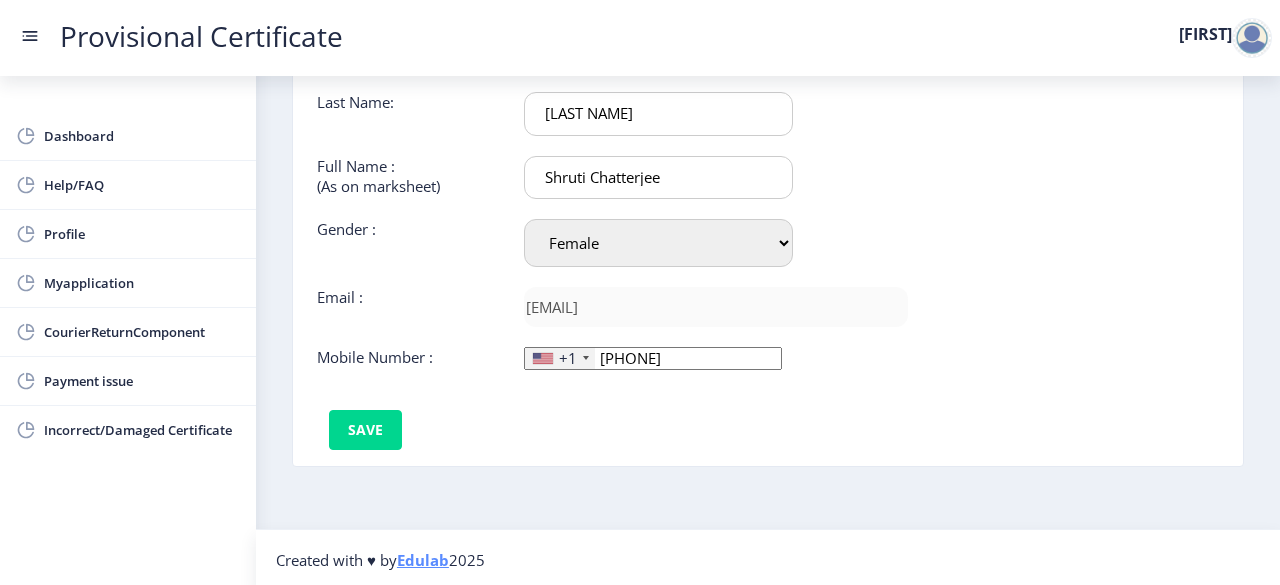 click 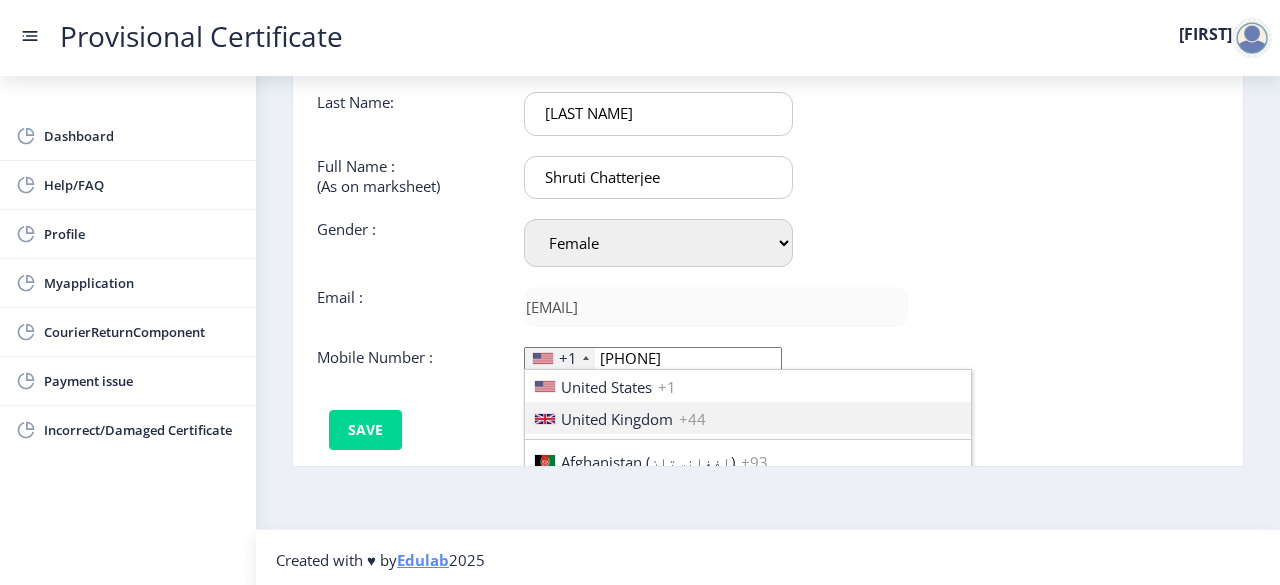 type 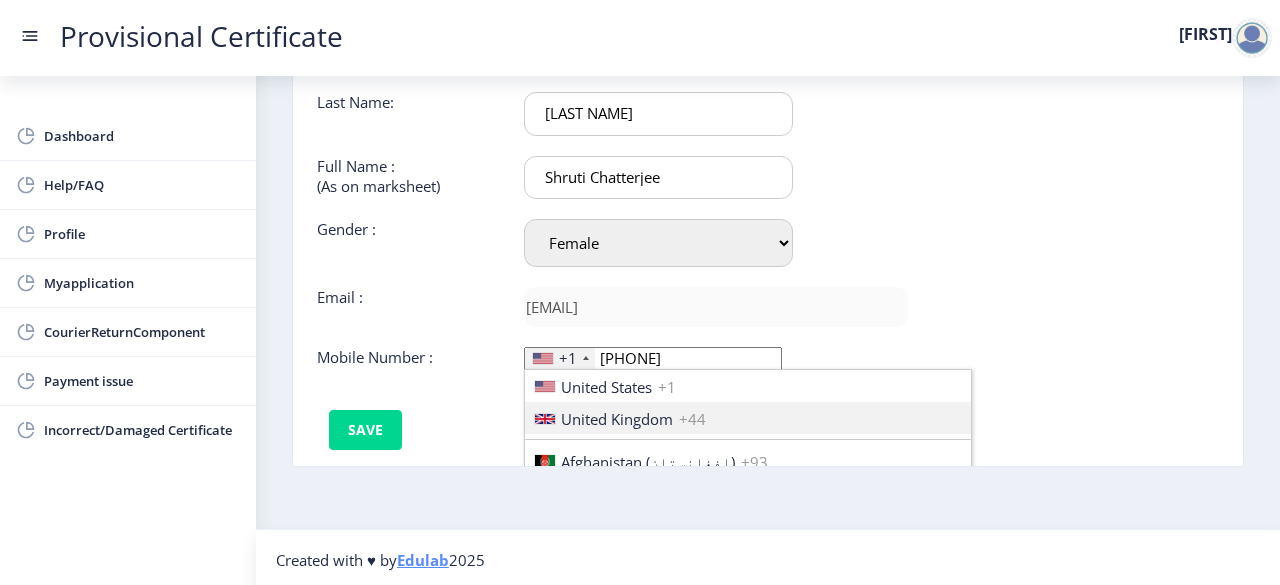 type 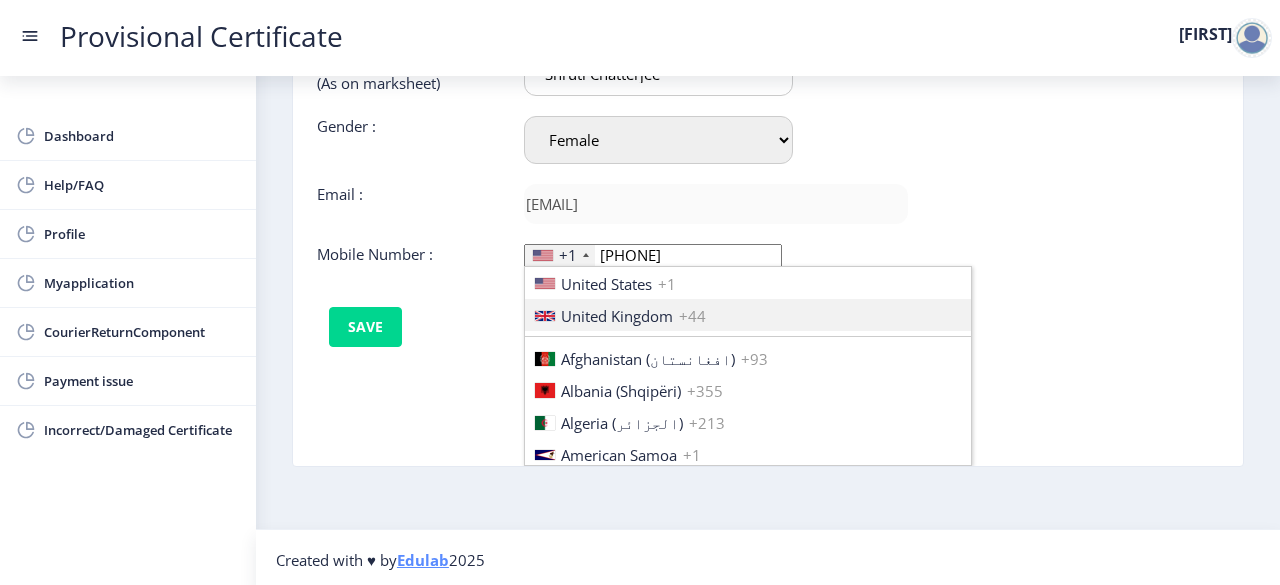 type 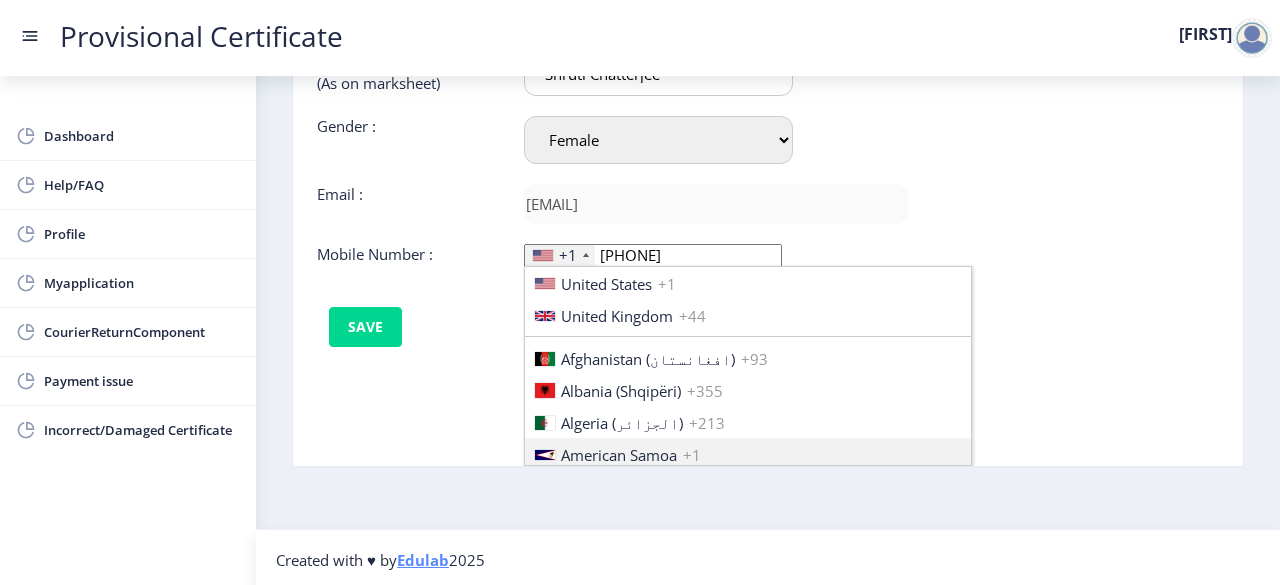 type 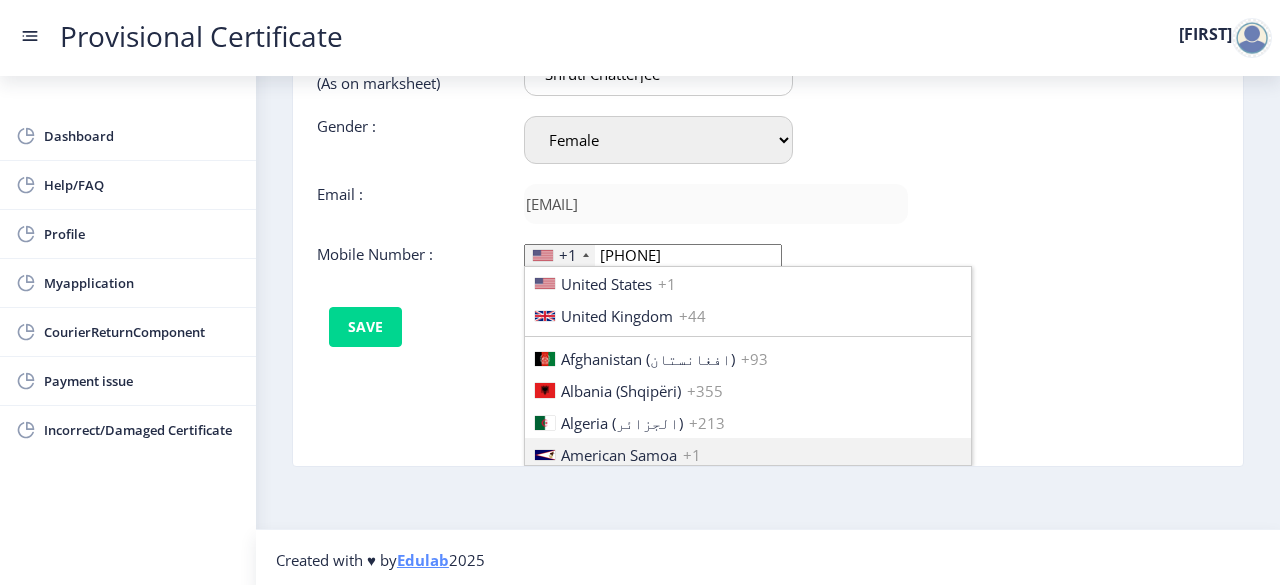 type 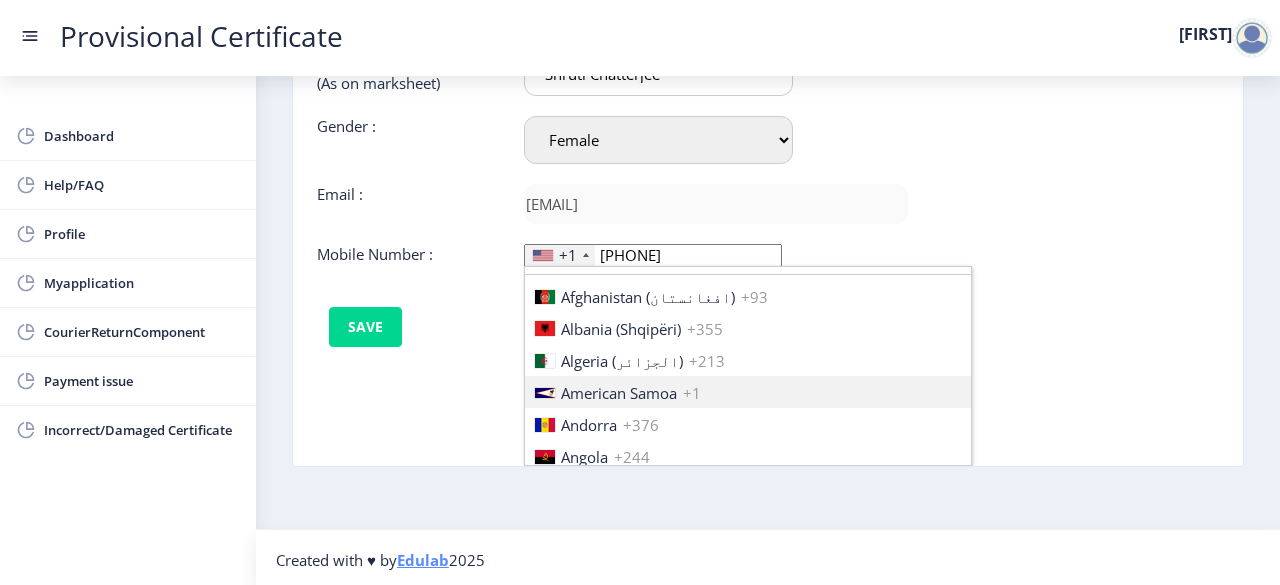 type 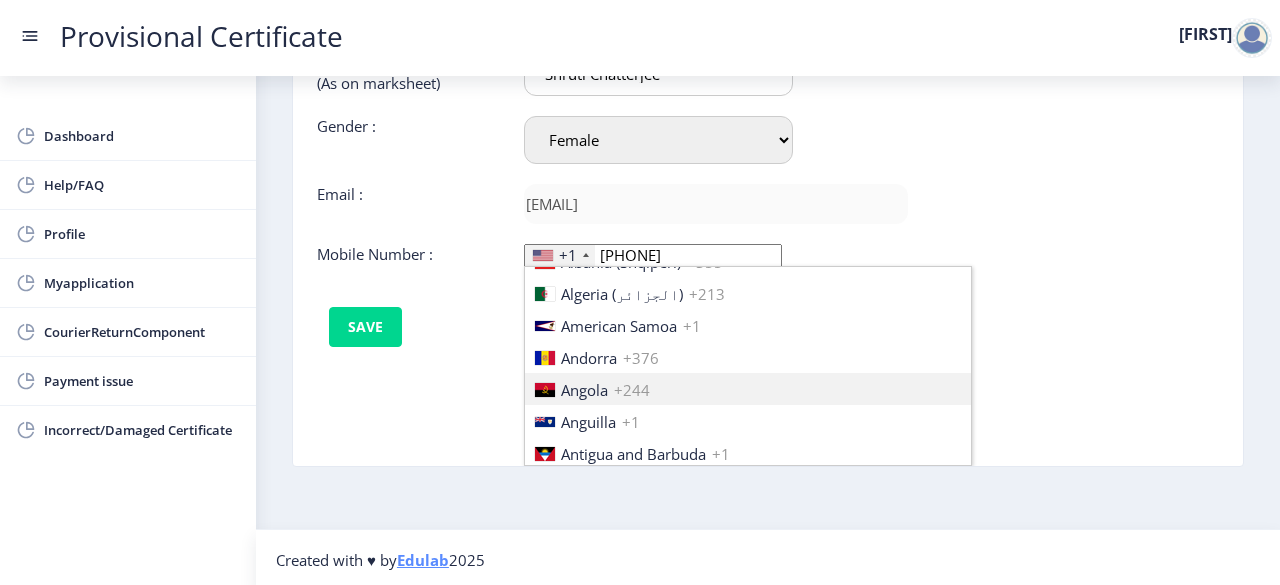 type 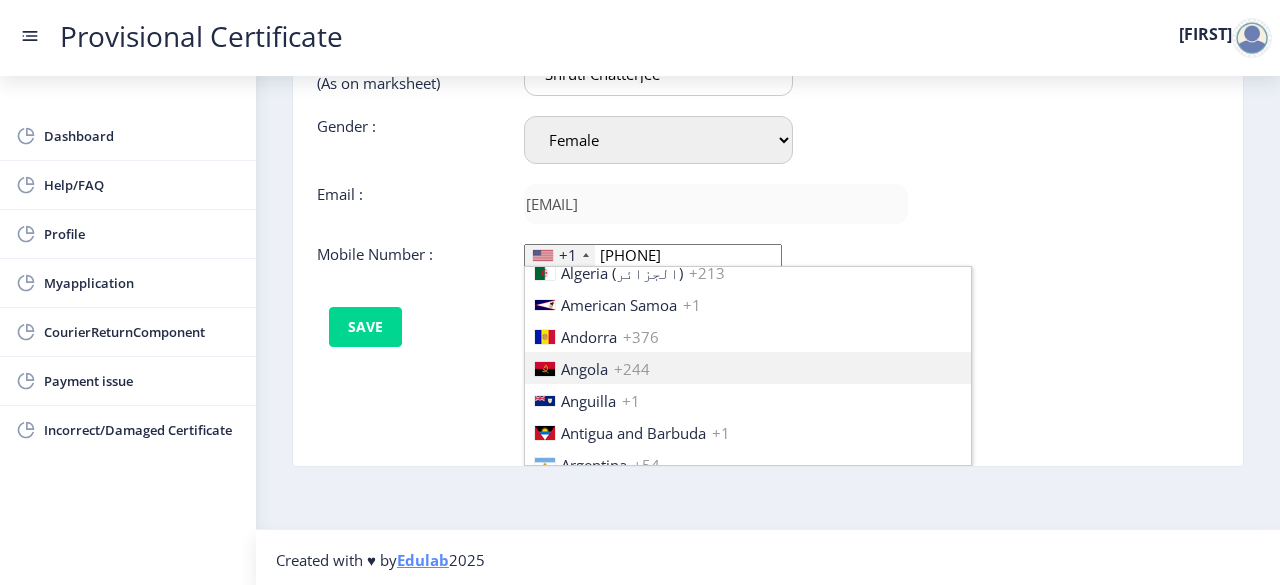 type 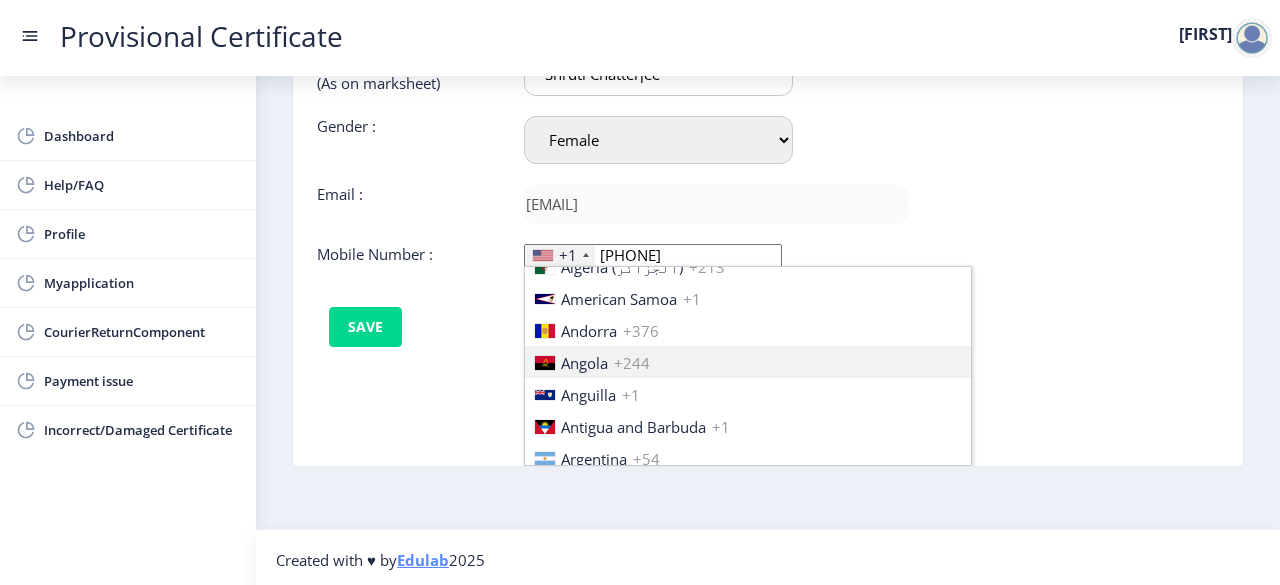 type 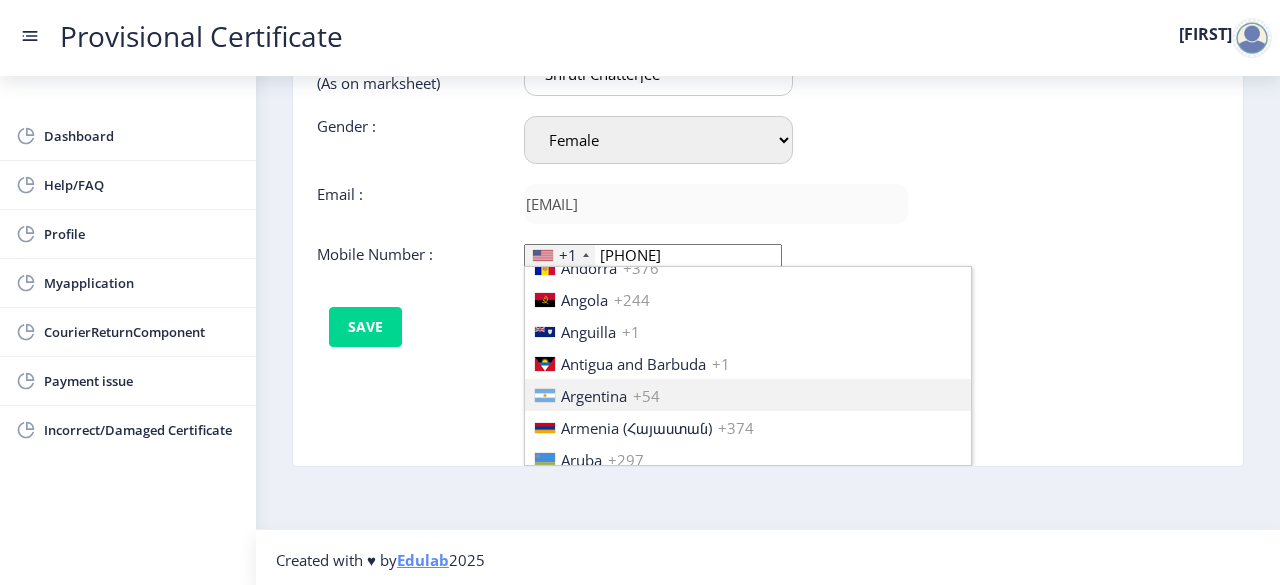 type 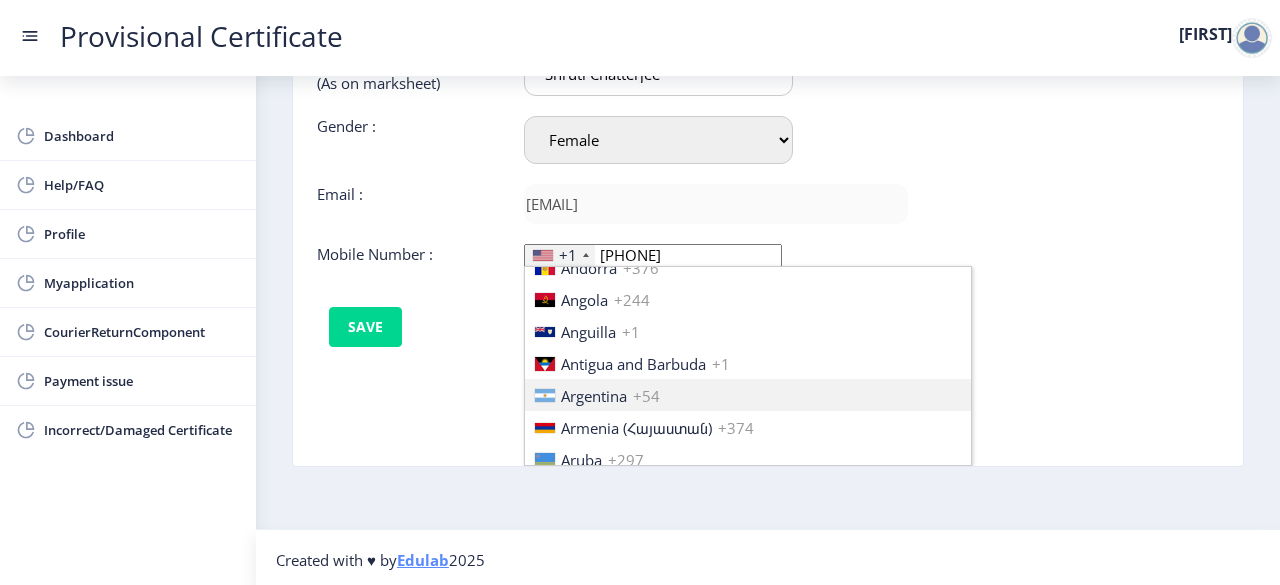 type 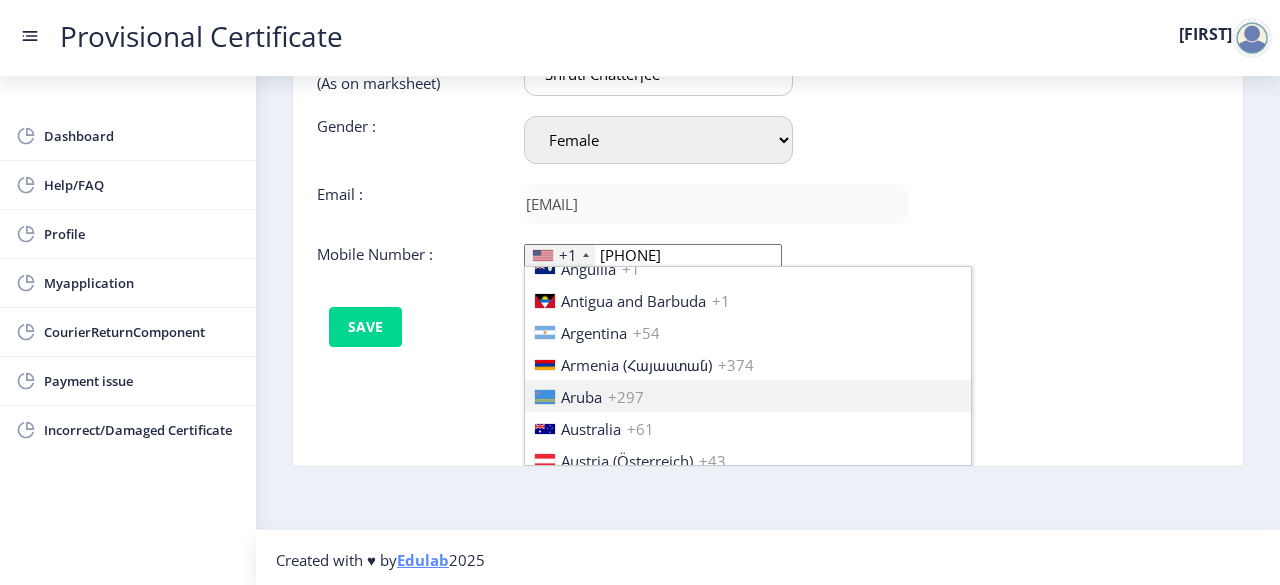 type 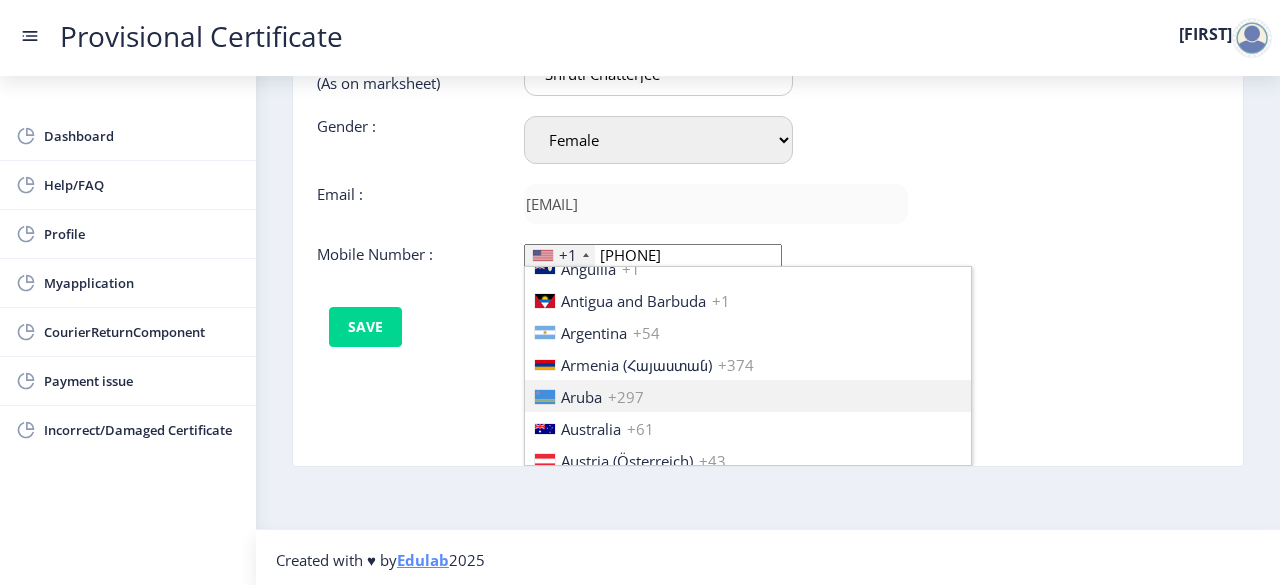 type 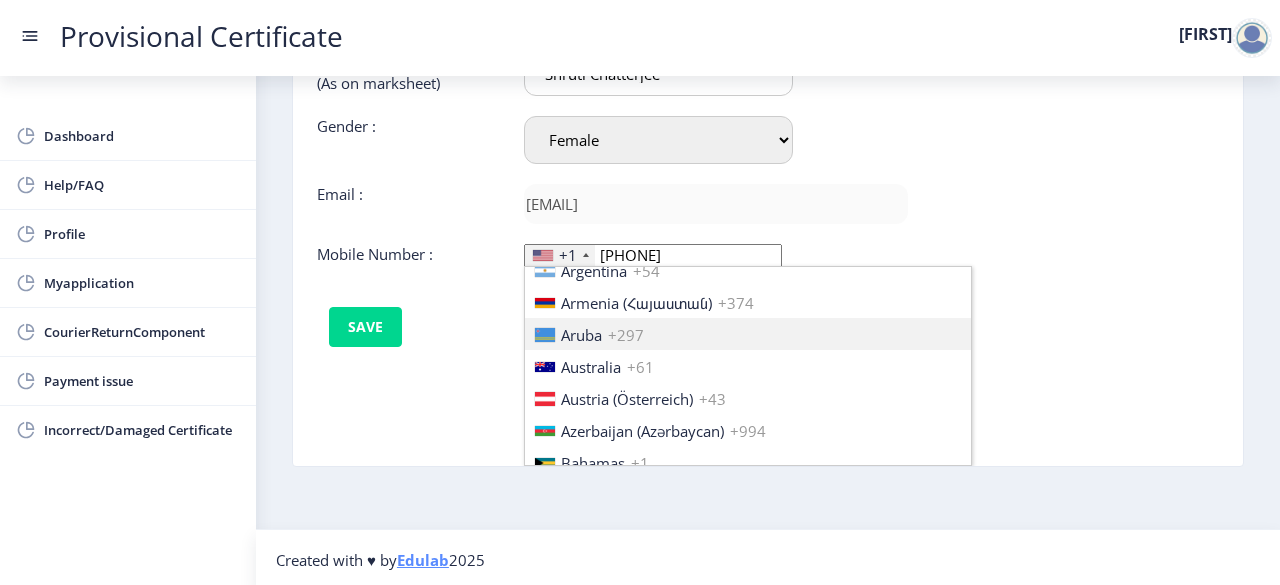 type 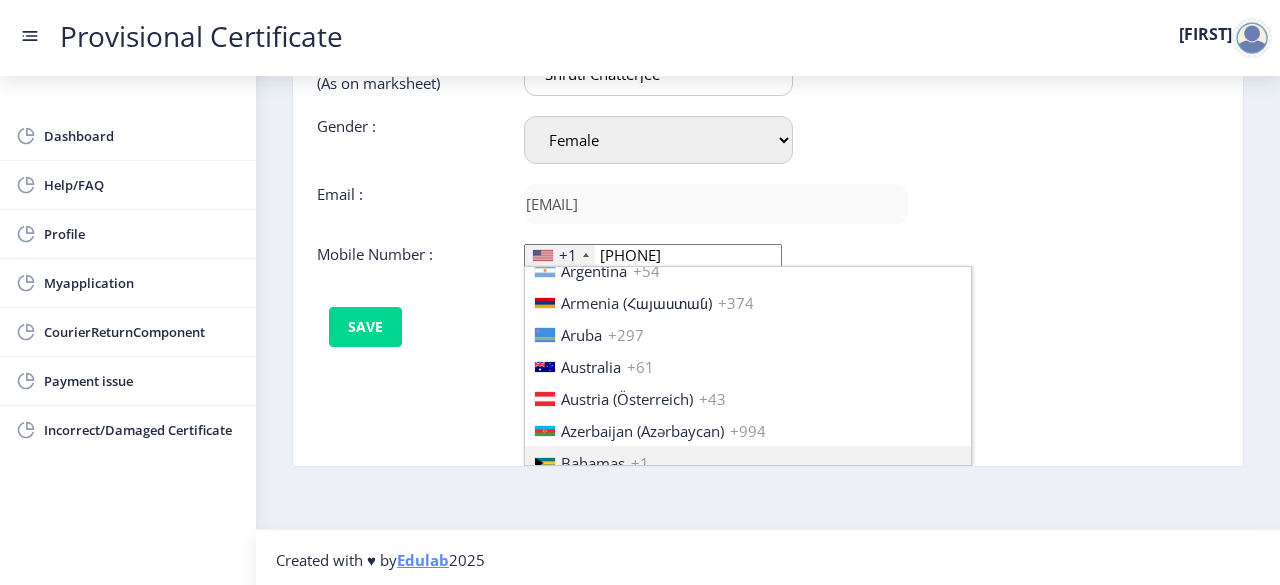 type 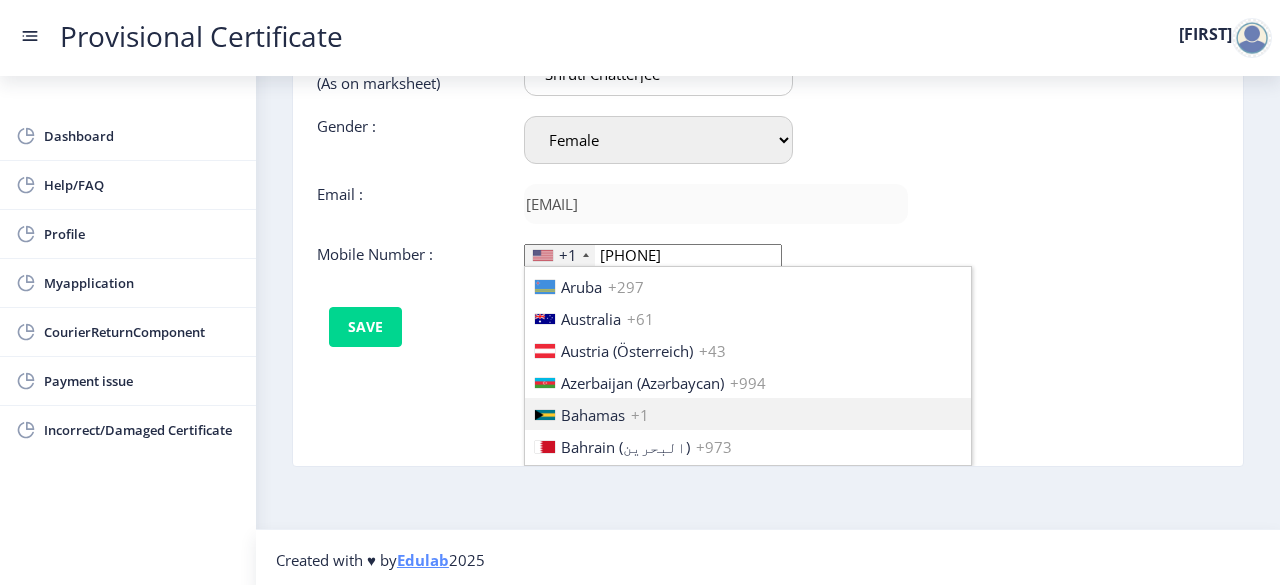 type 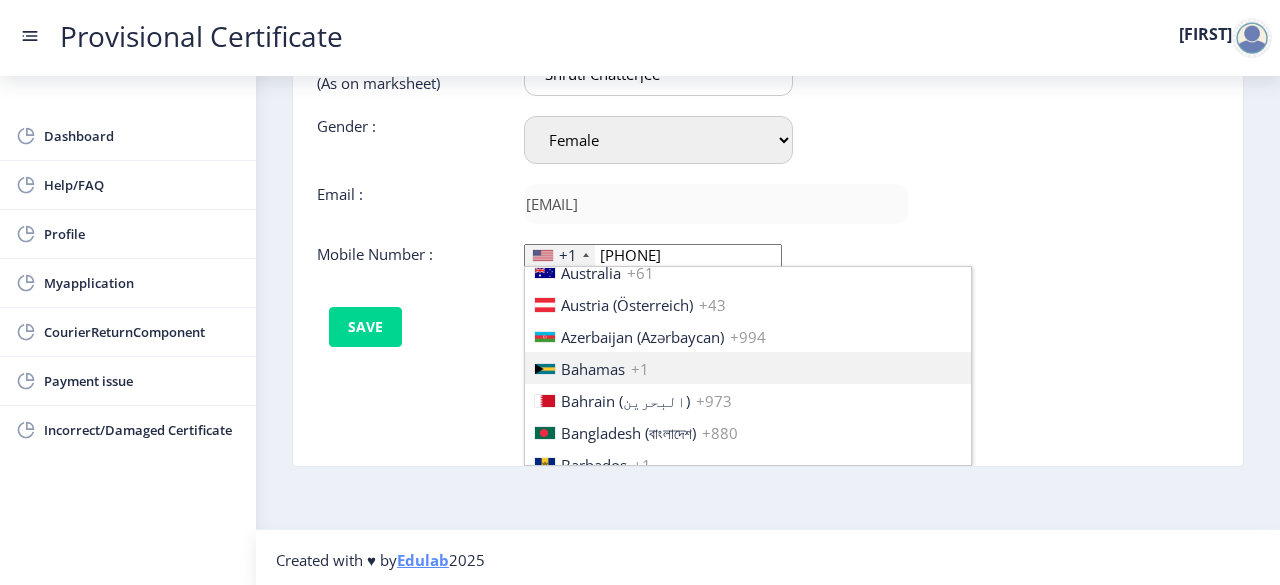 type 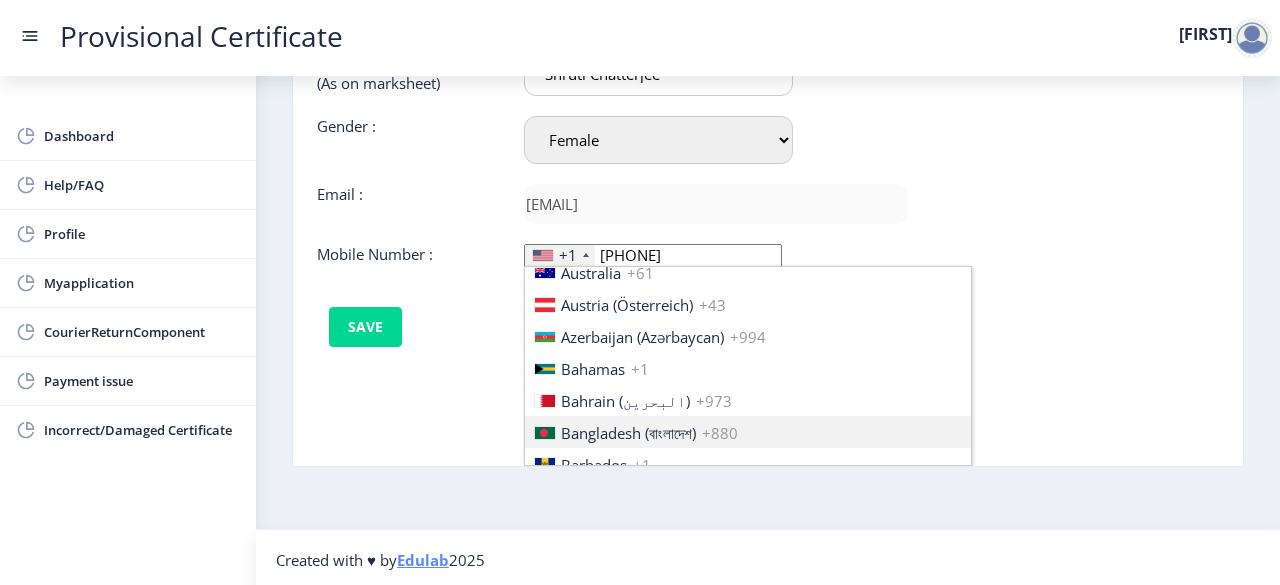 type 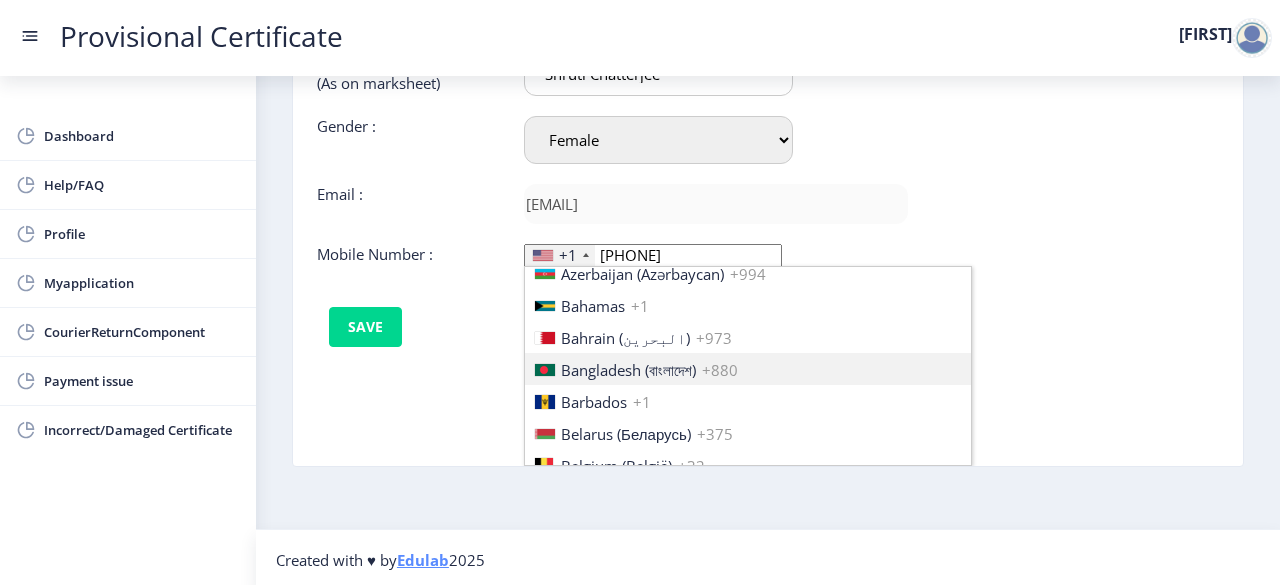 type 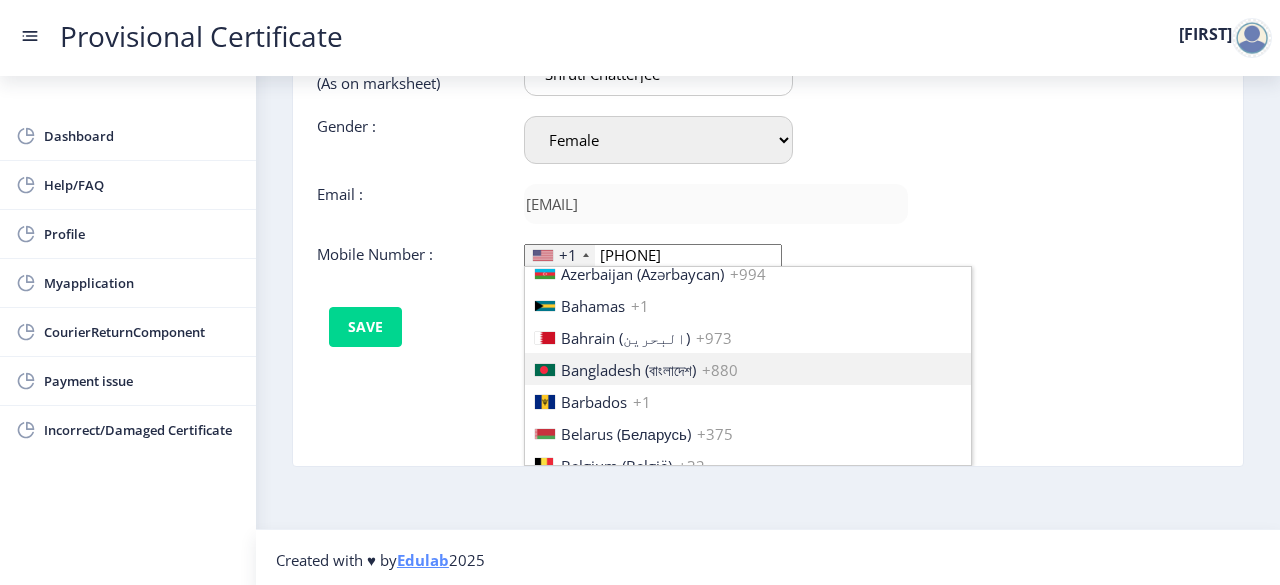 type 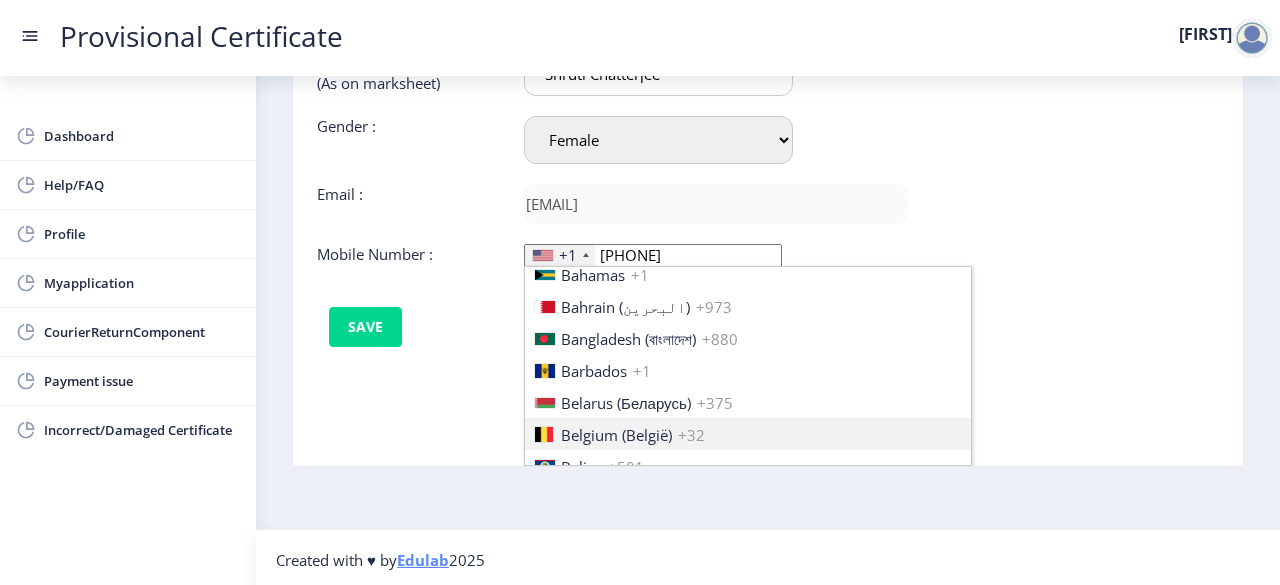 type 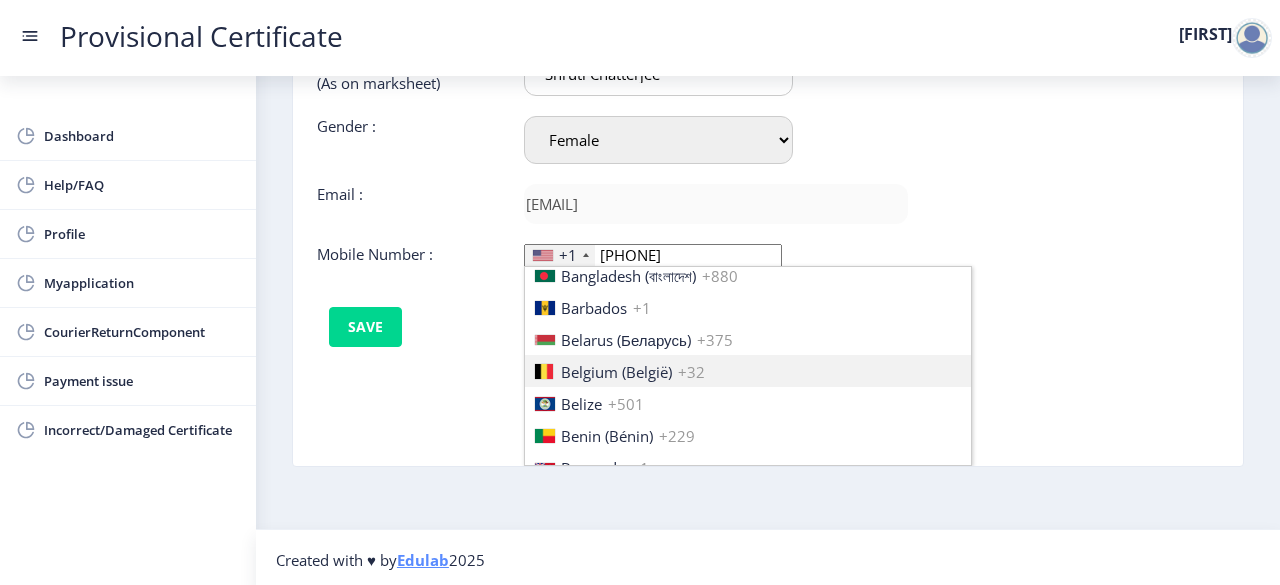 type 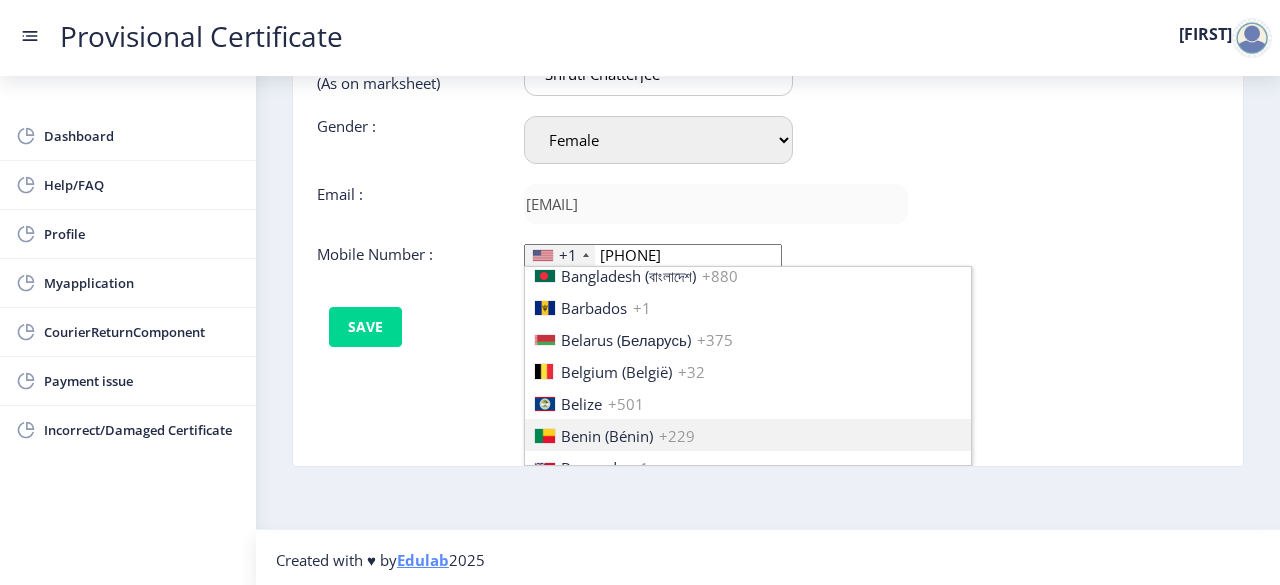 type 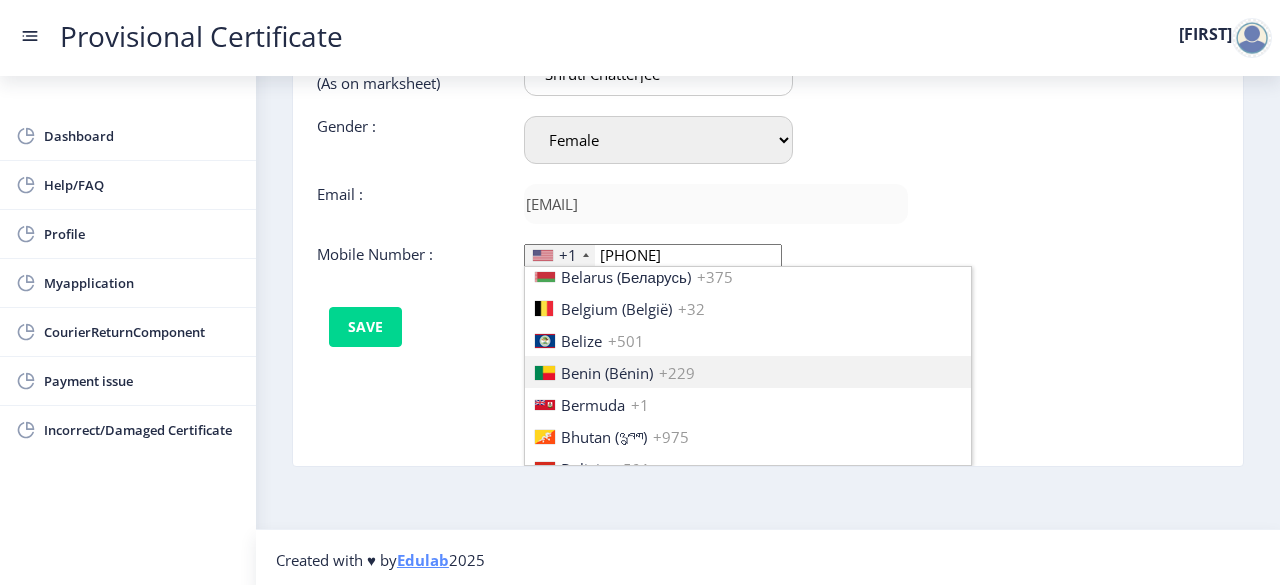 type 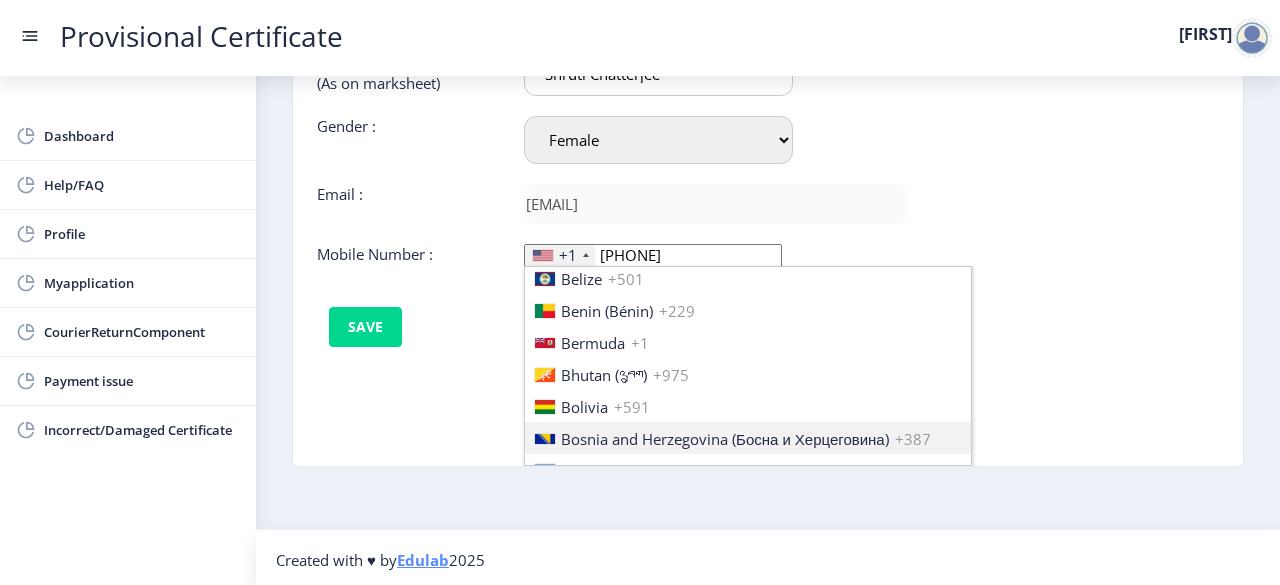 type 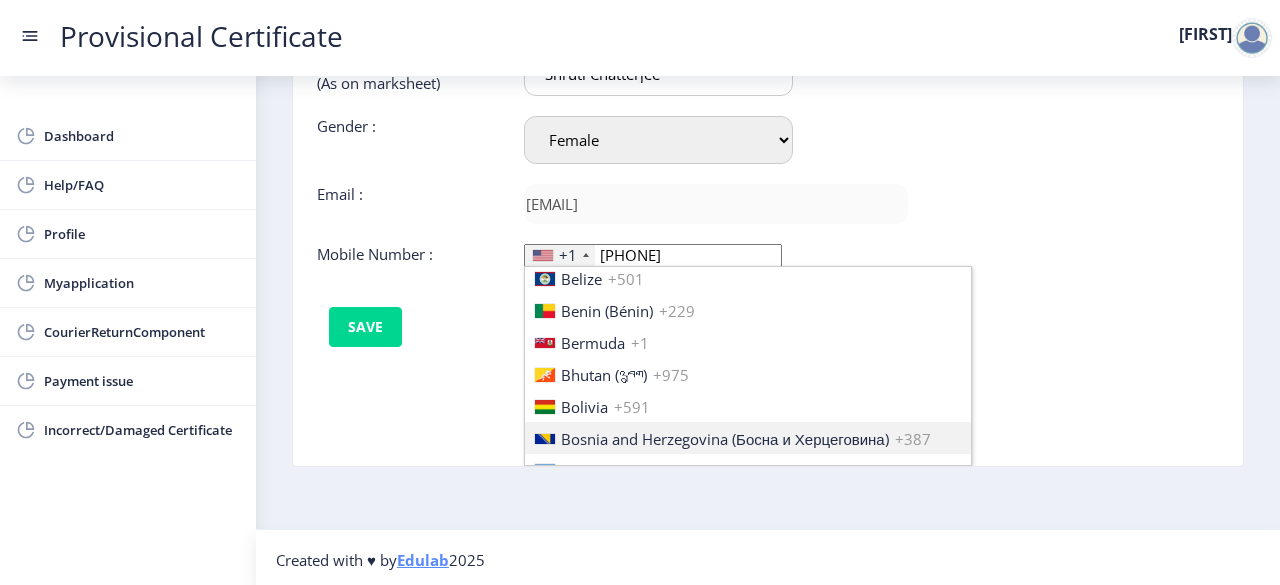 type 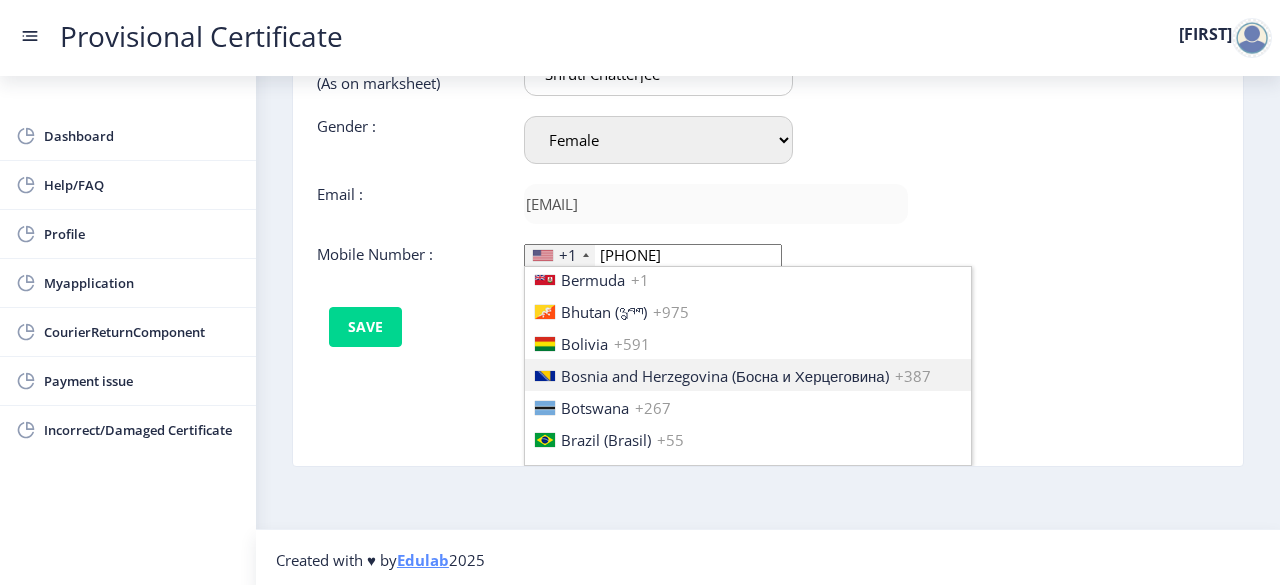 type 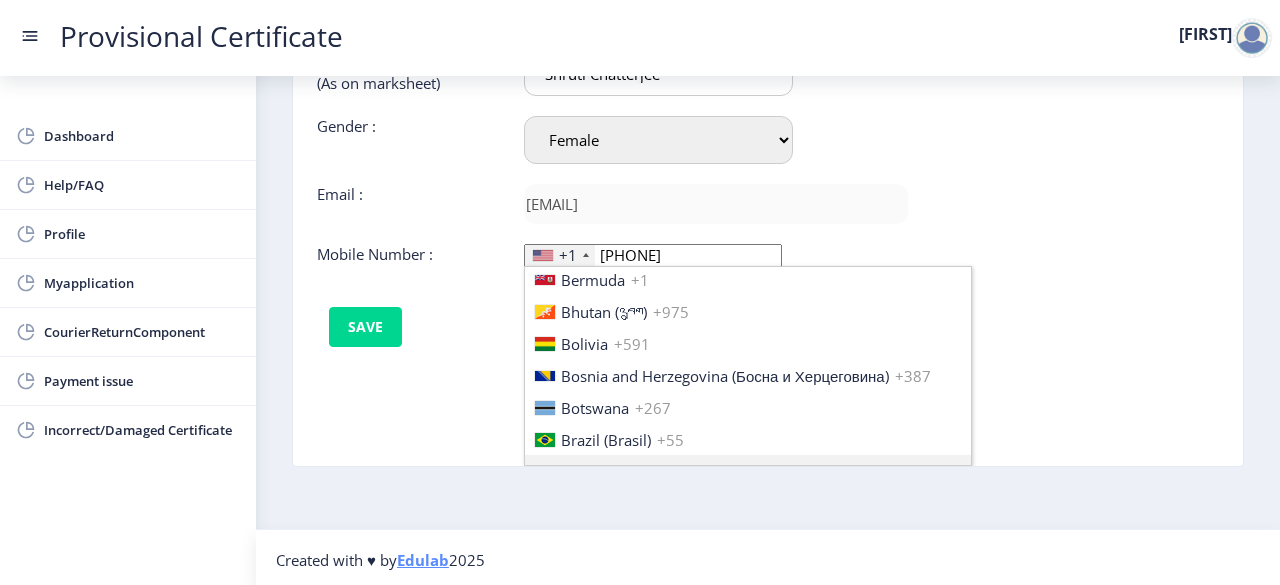 type 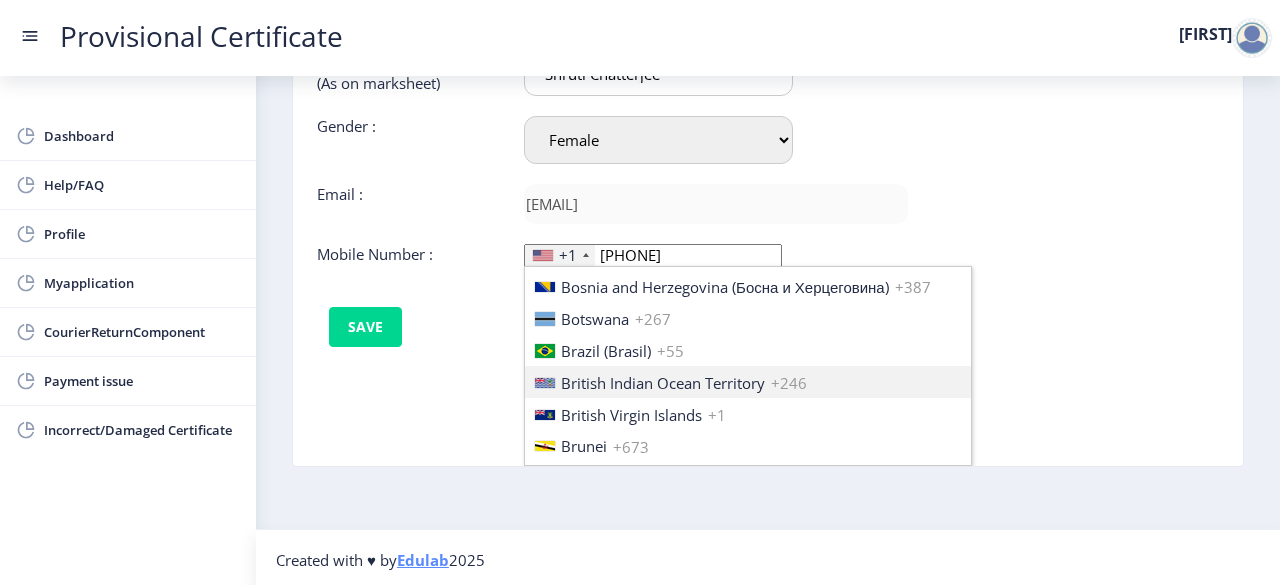 type 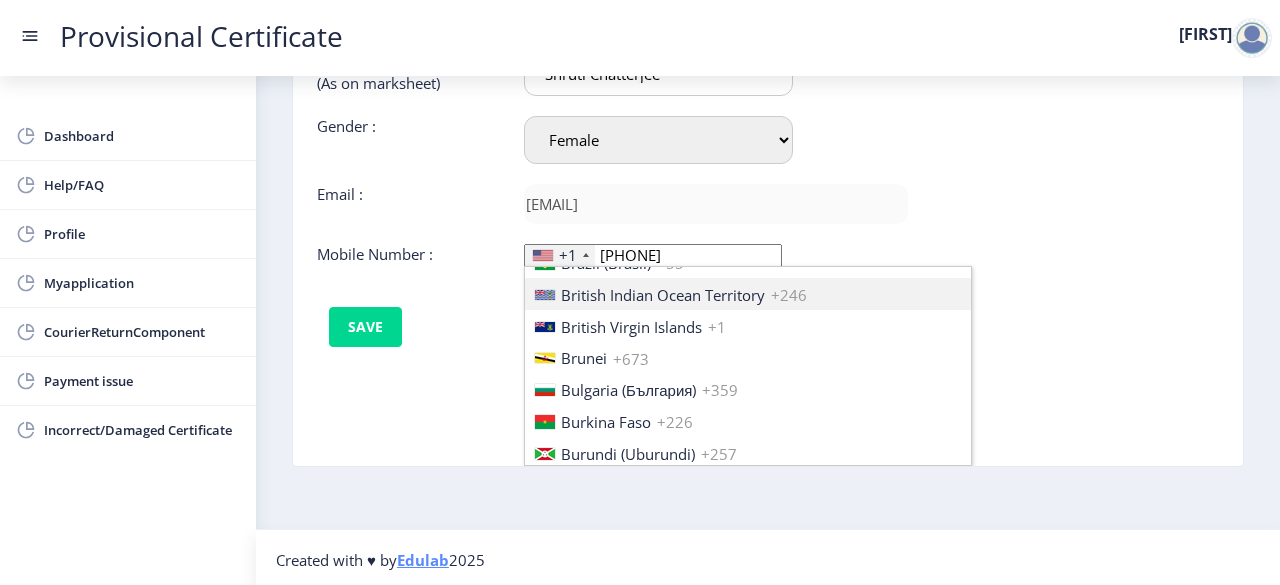type 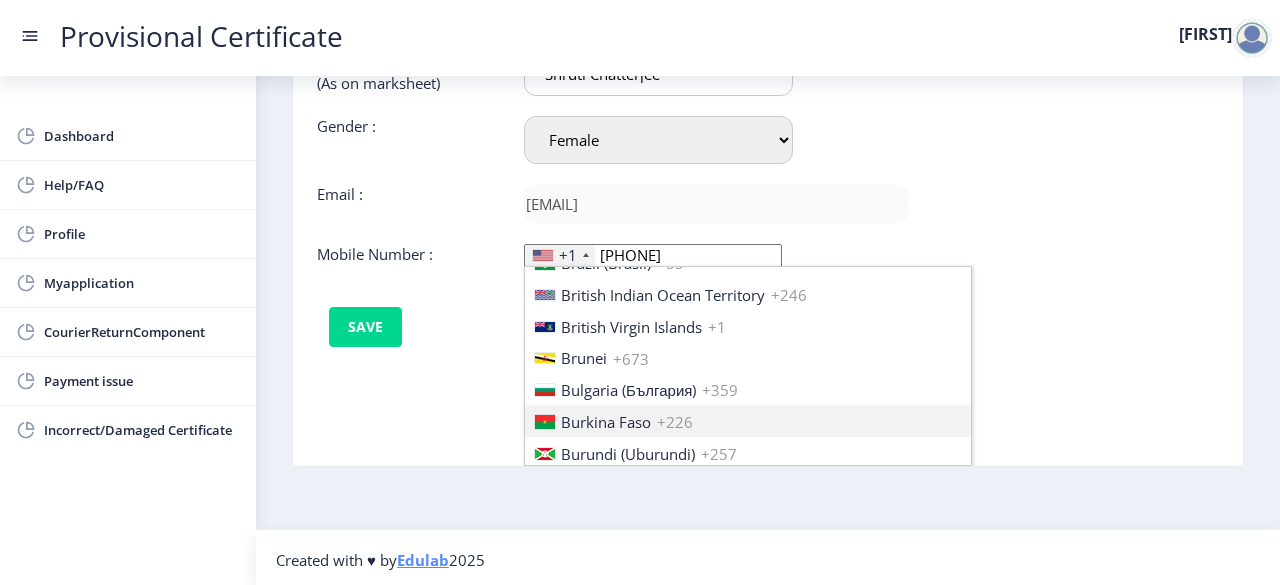 type 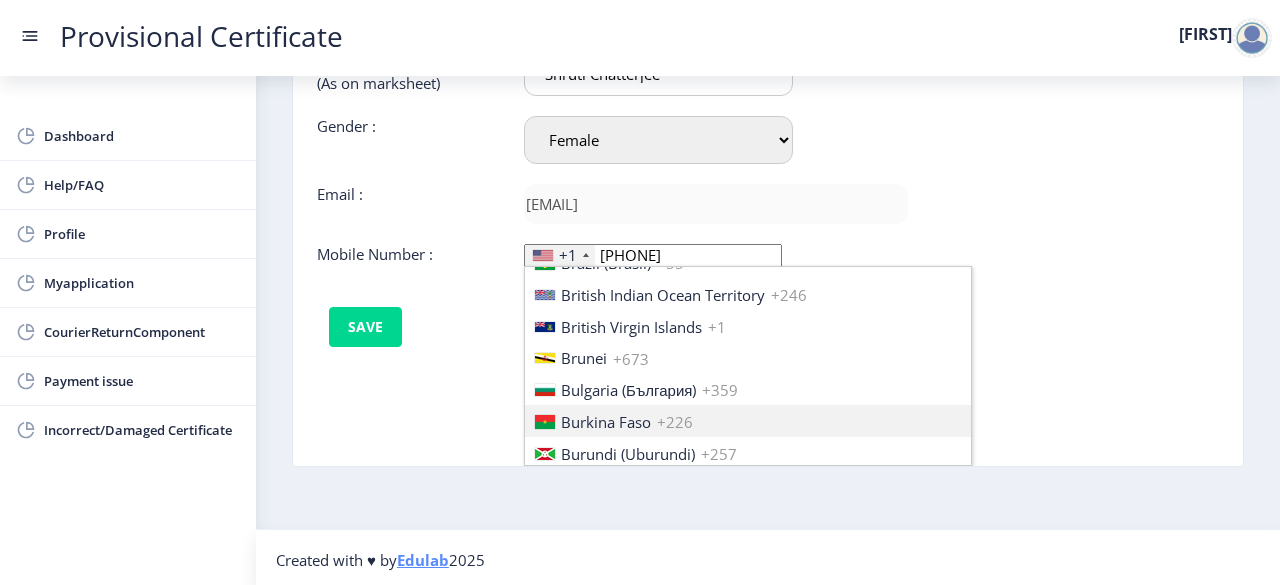 type 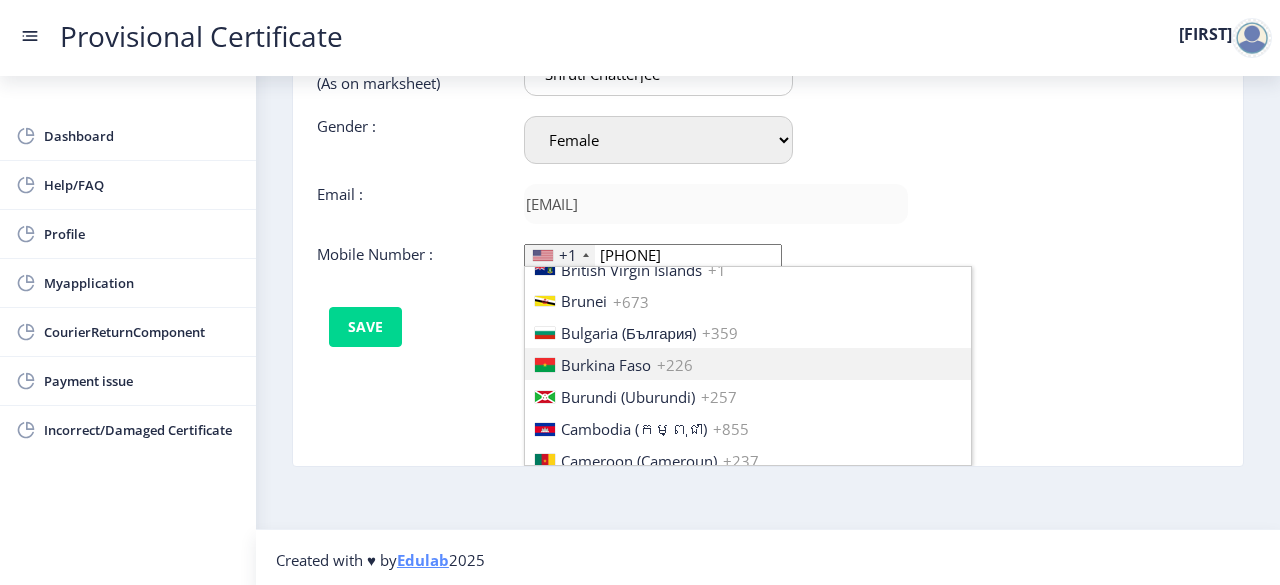 type 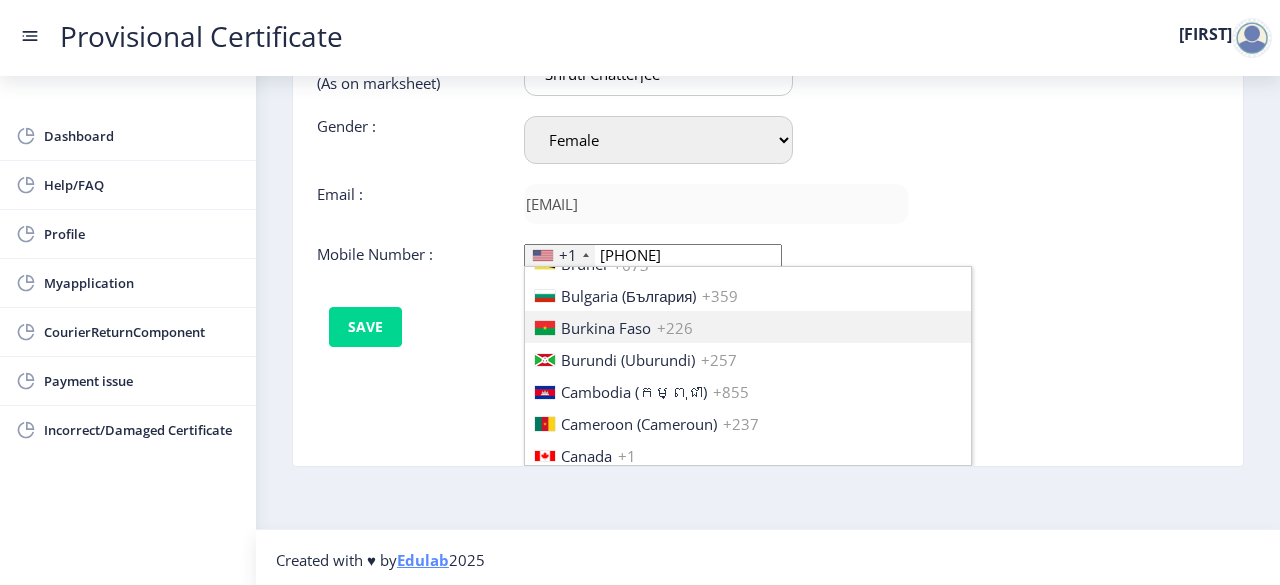 type 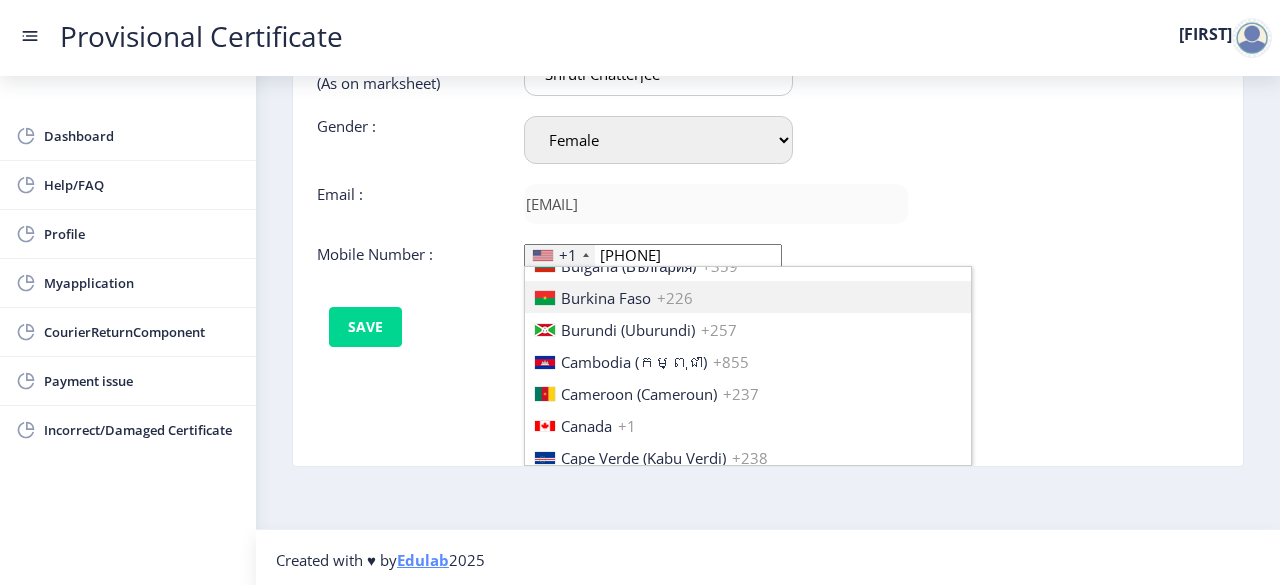 type 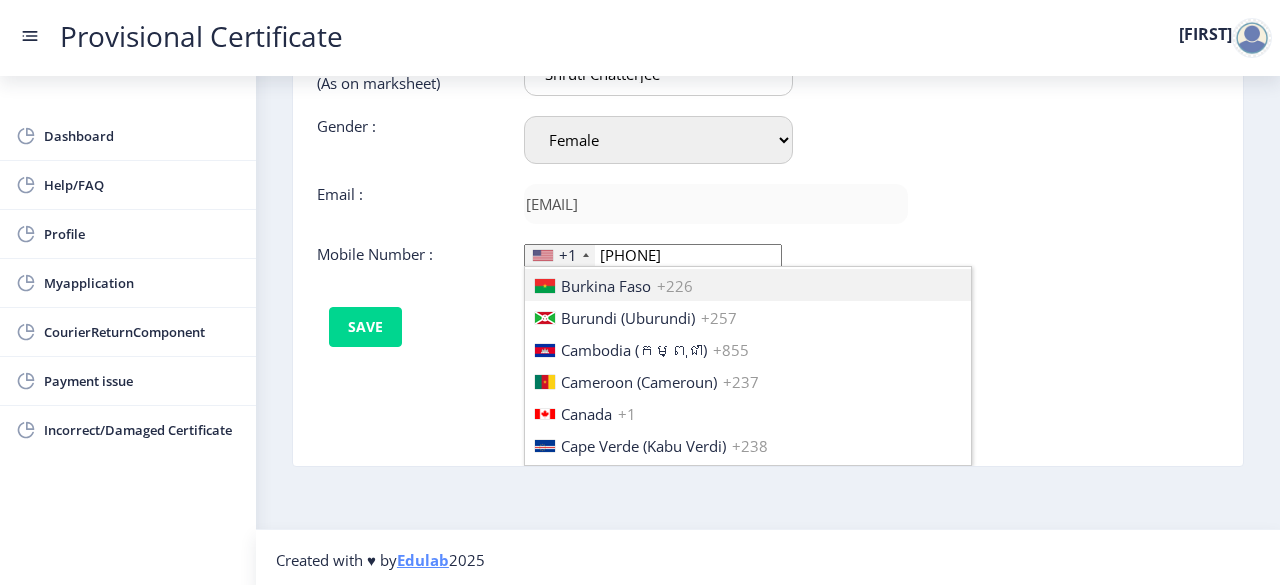 type 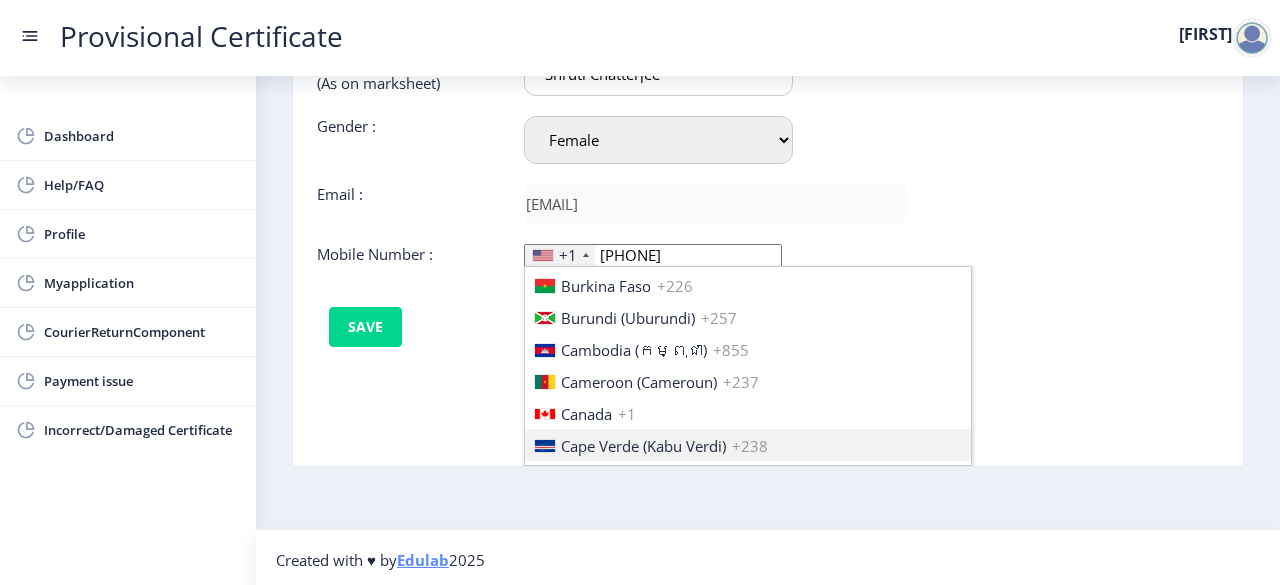 type 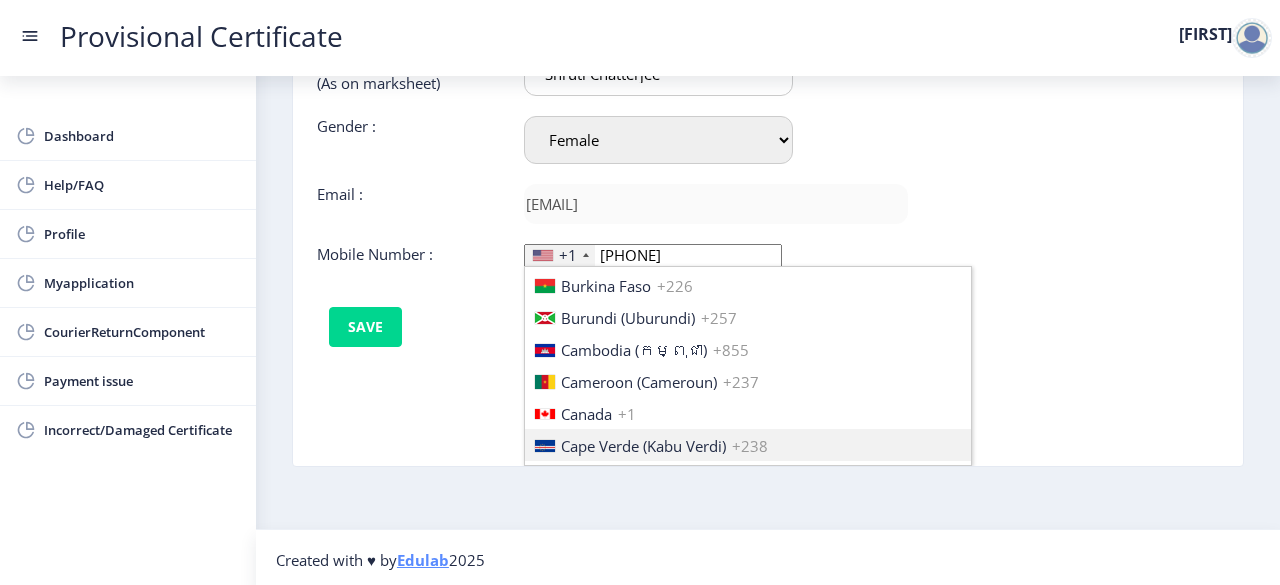 type 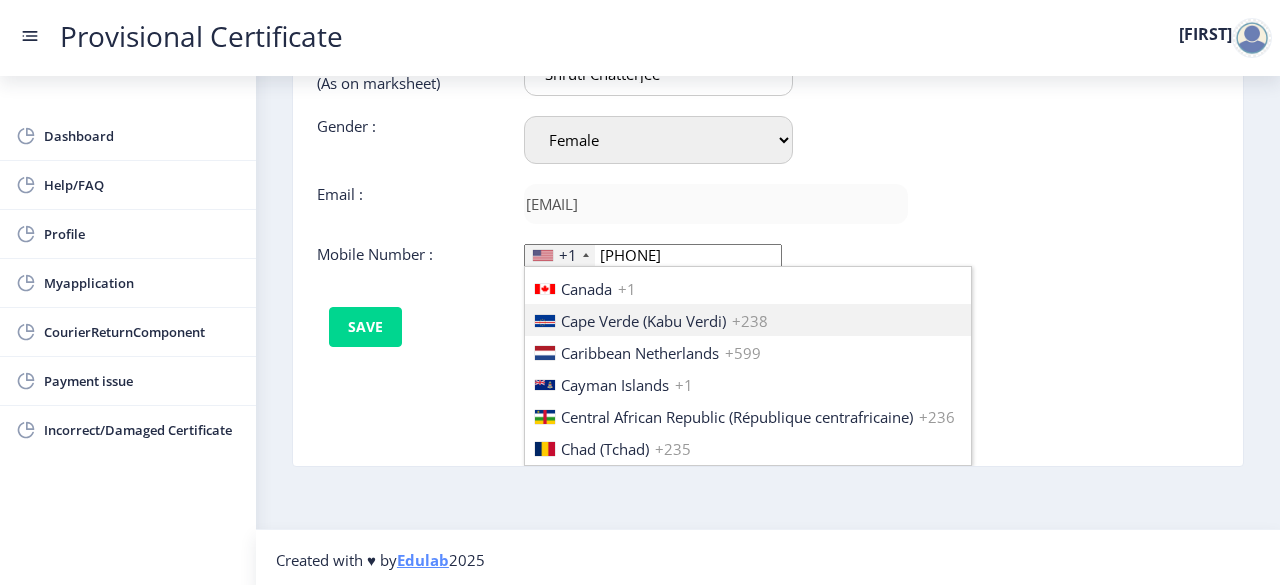 type 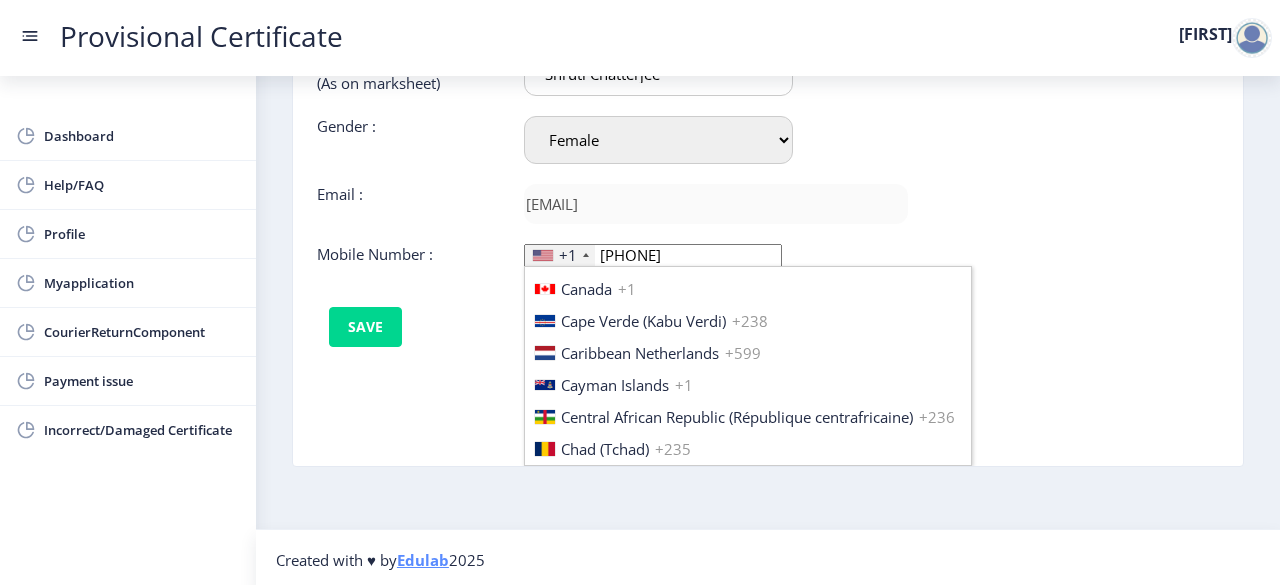 type 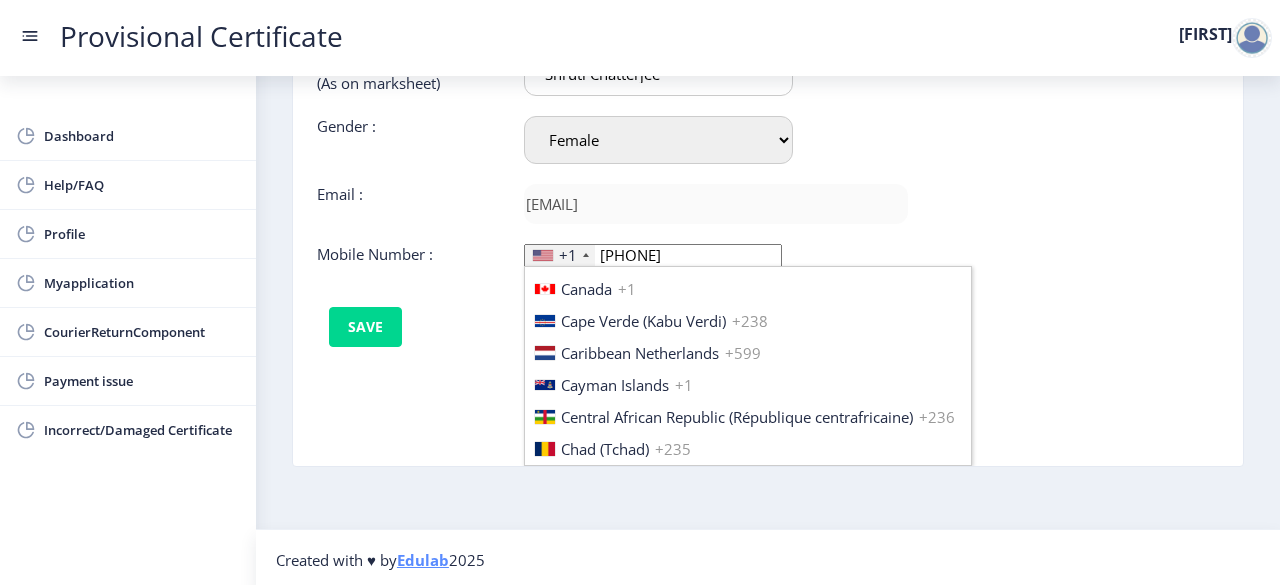 type 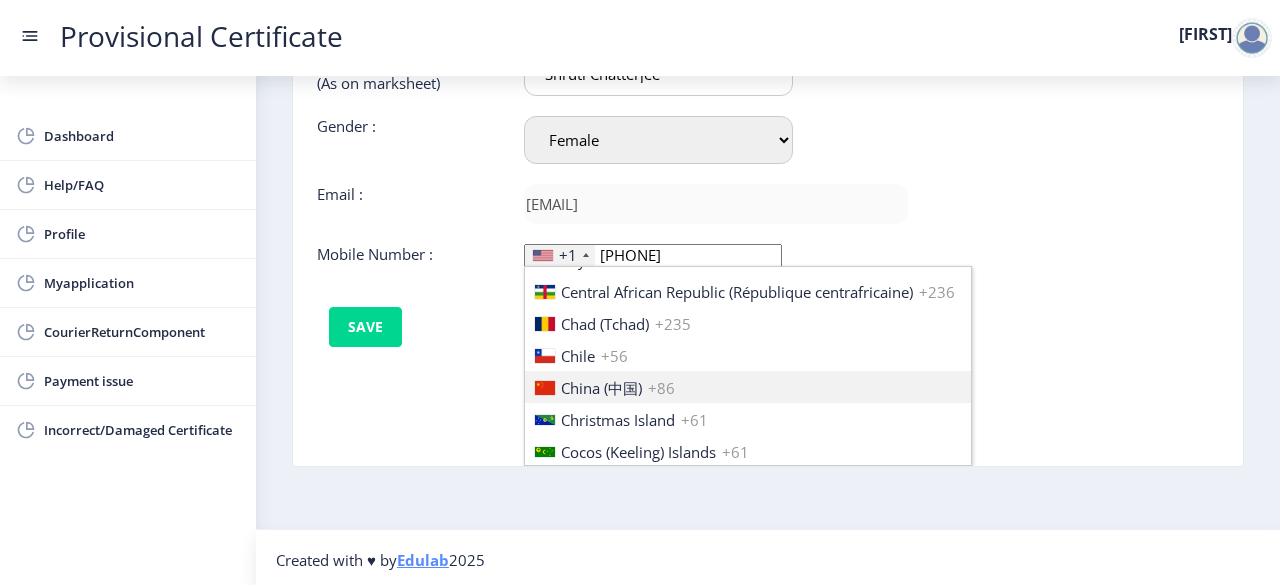 type 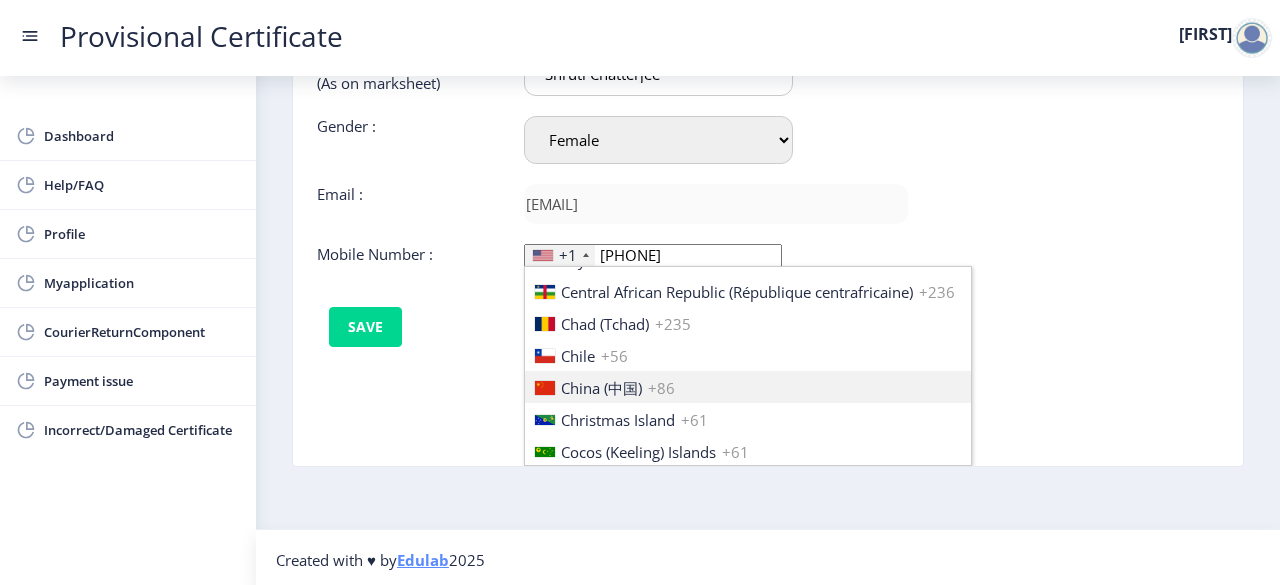 type 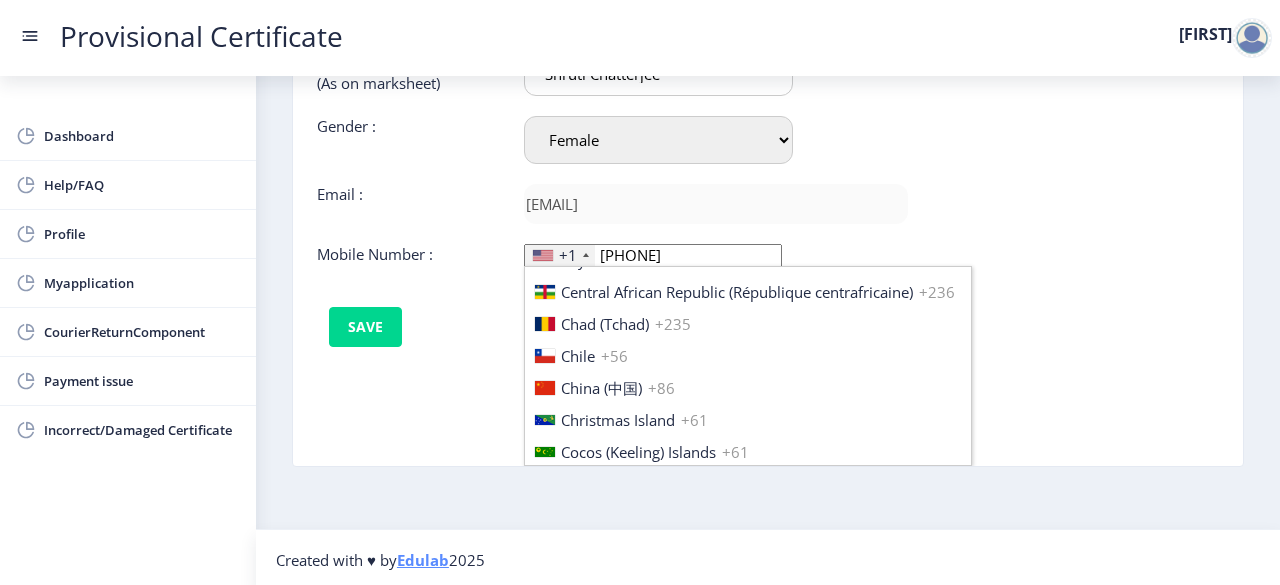 type 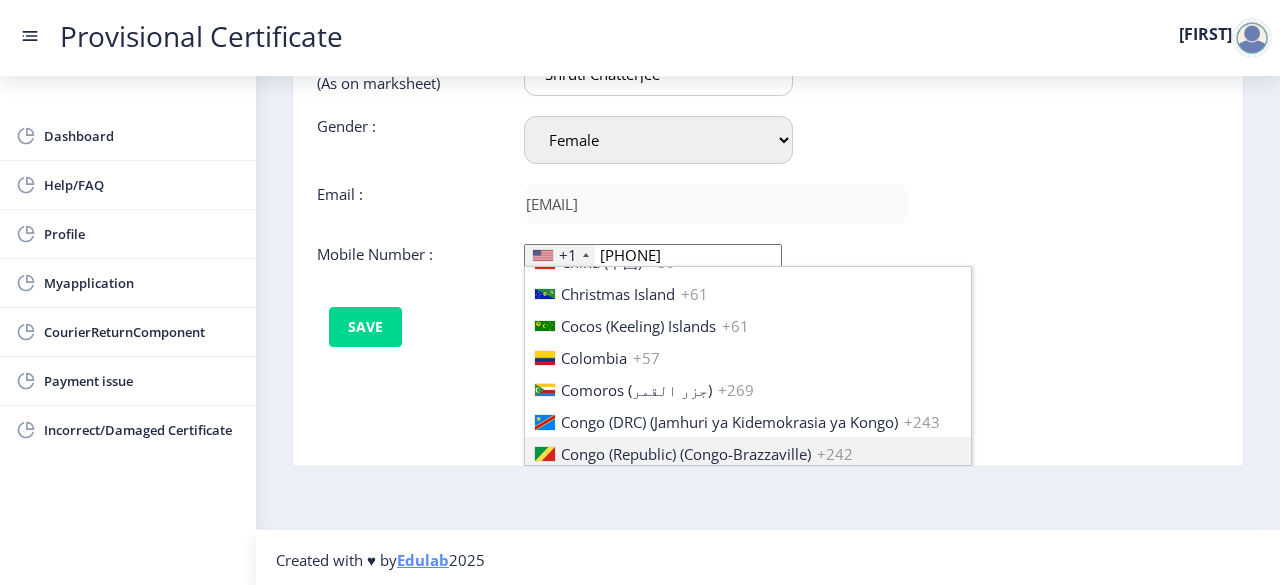 type 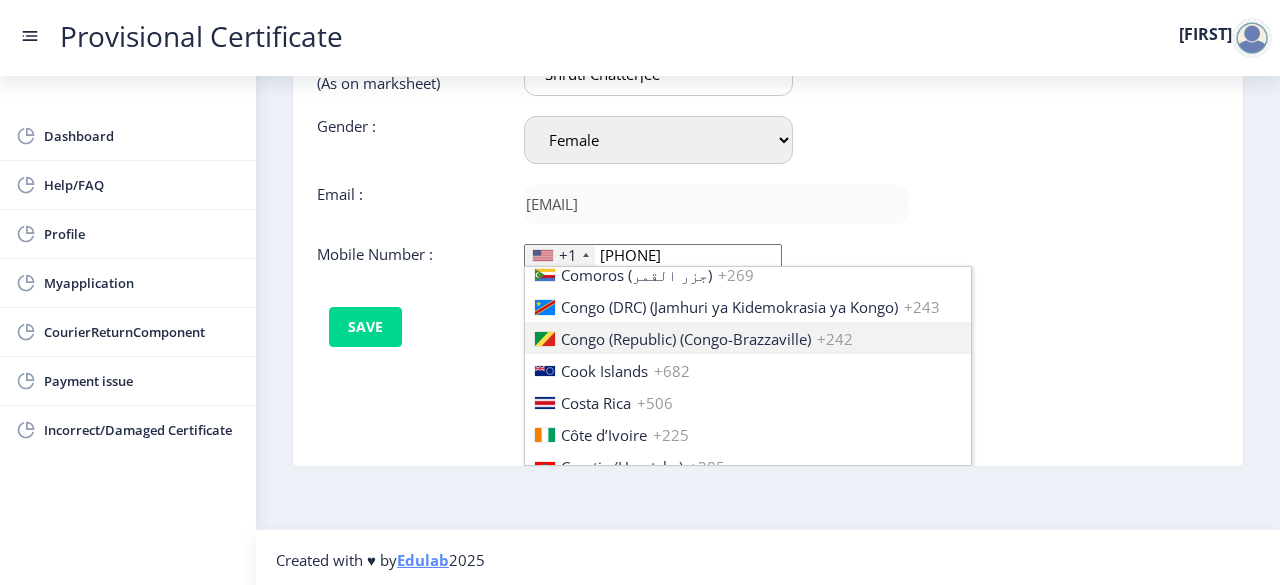 type 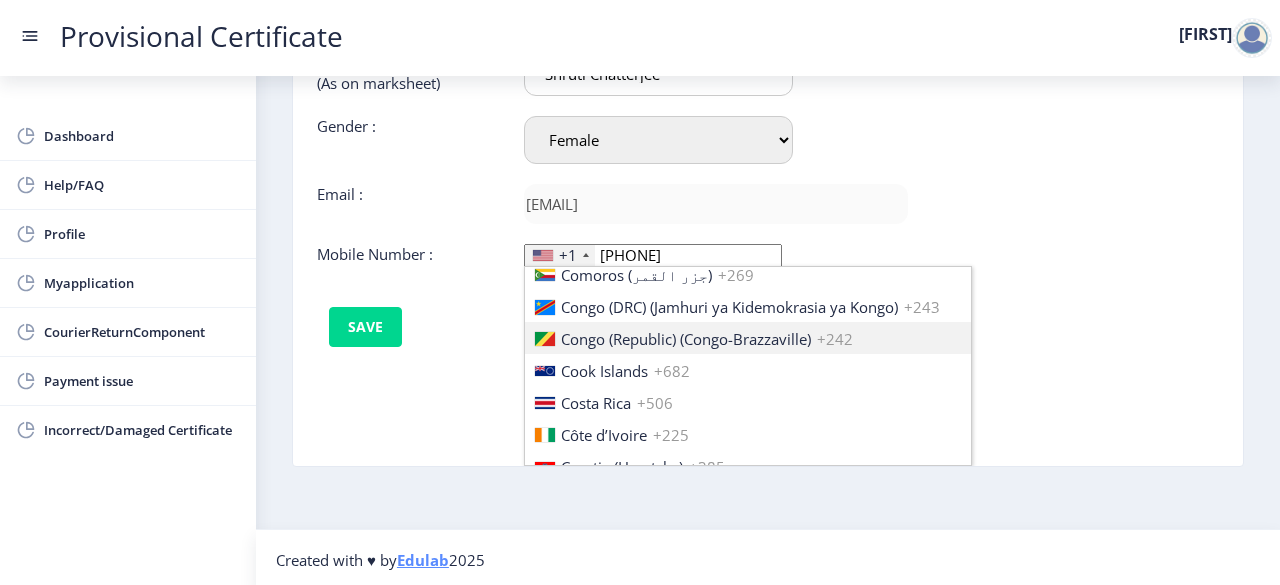 type 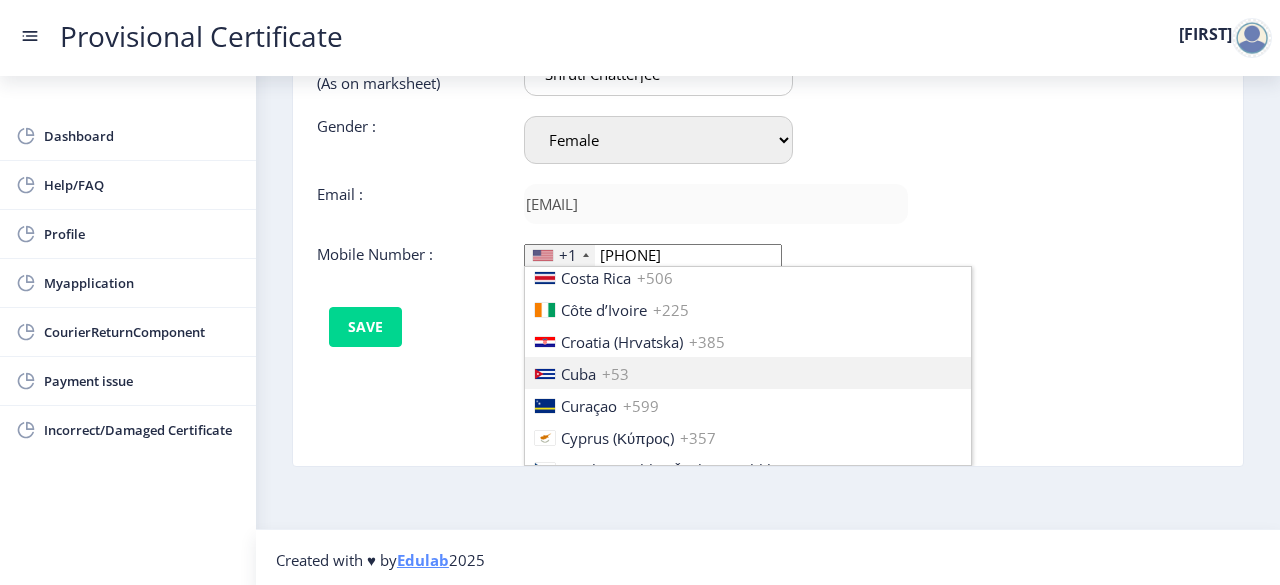 type 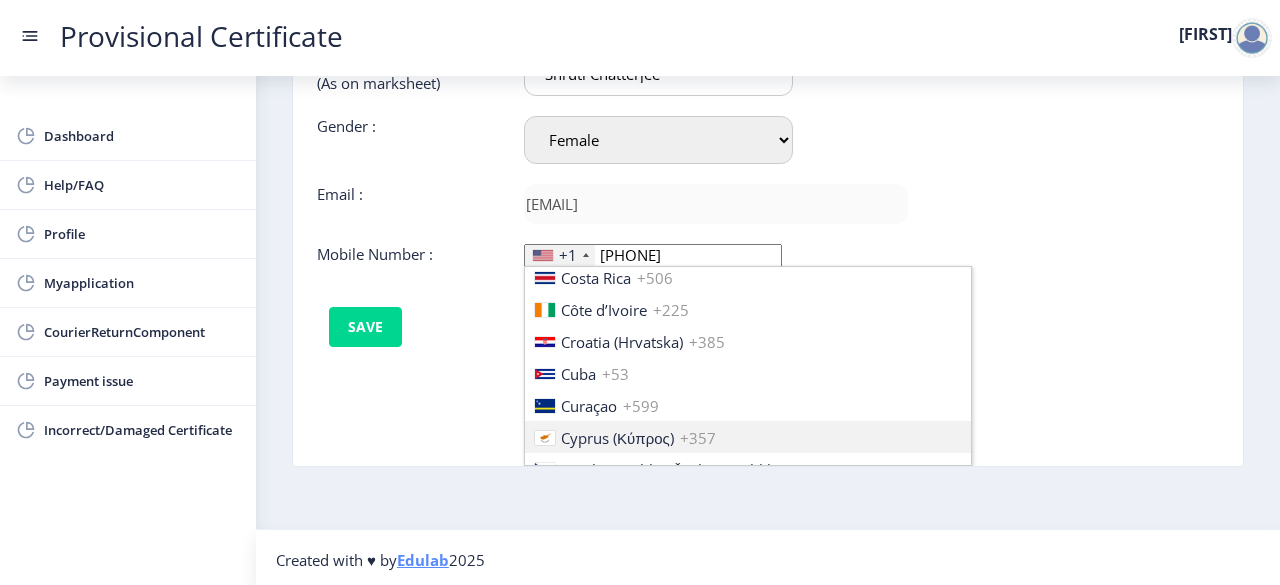 type 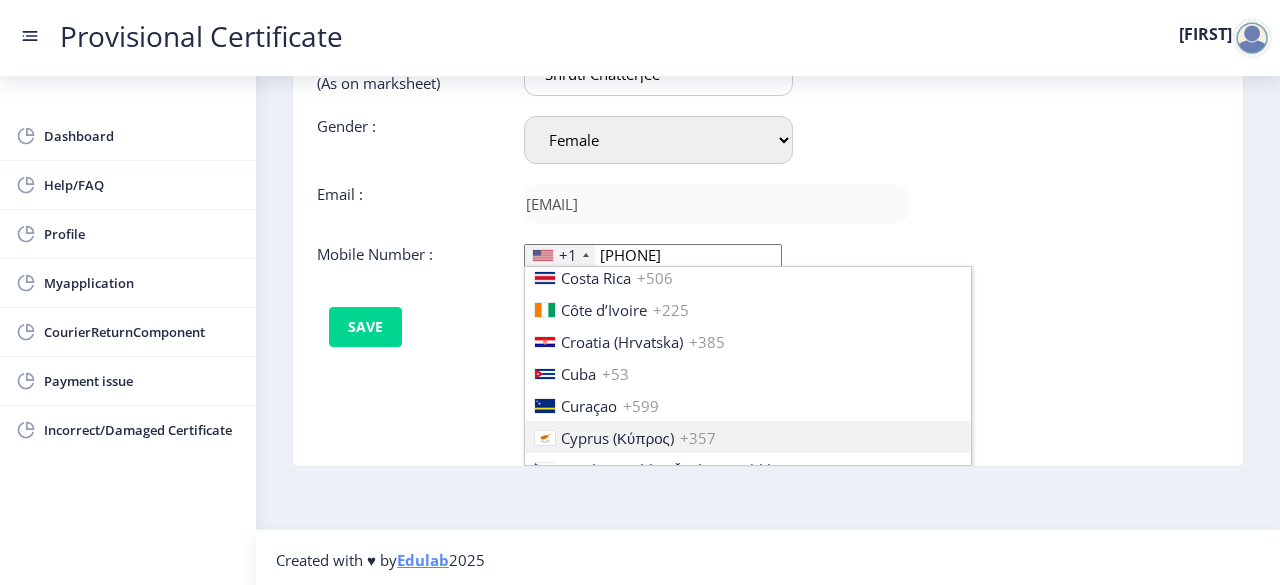 type 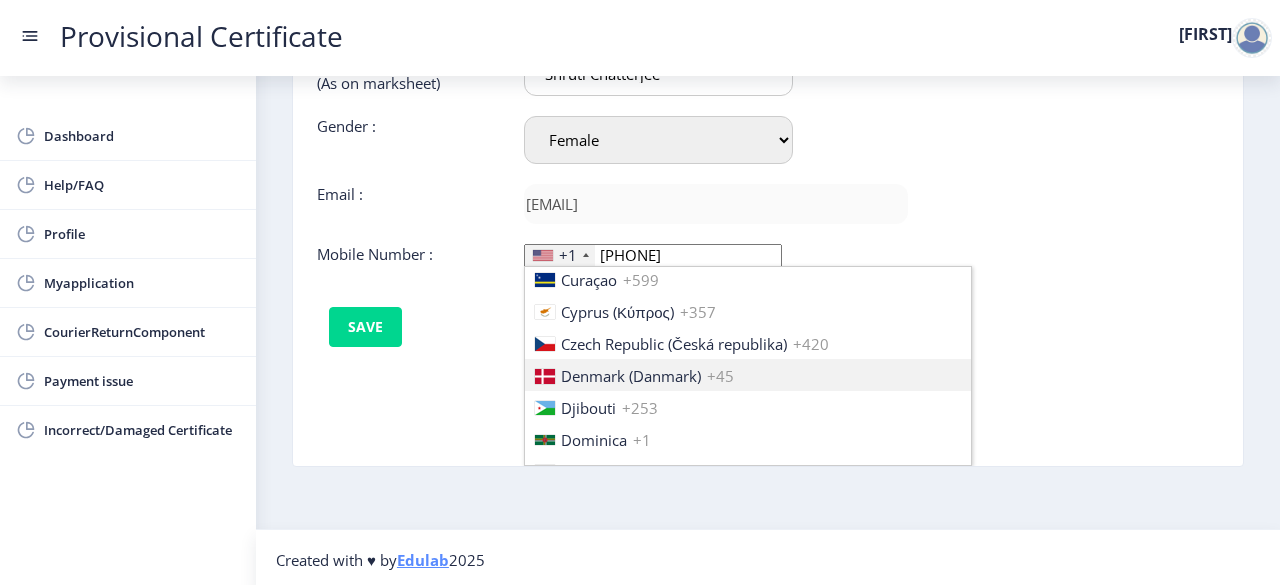 type 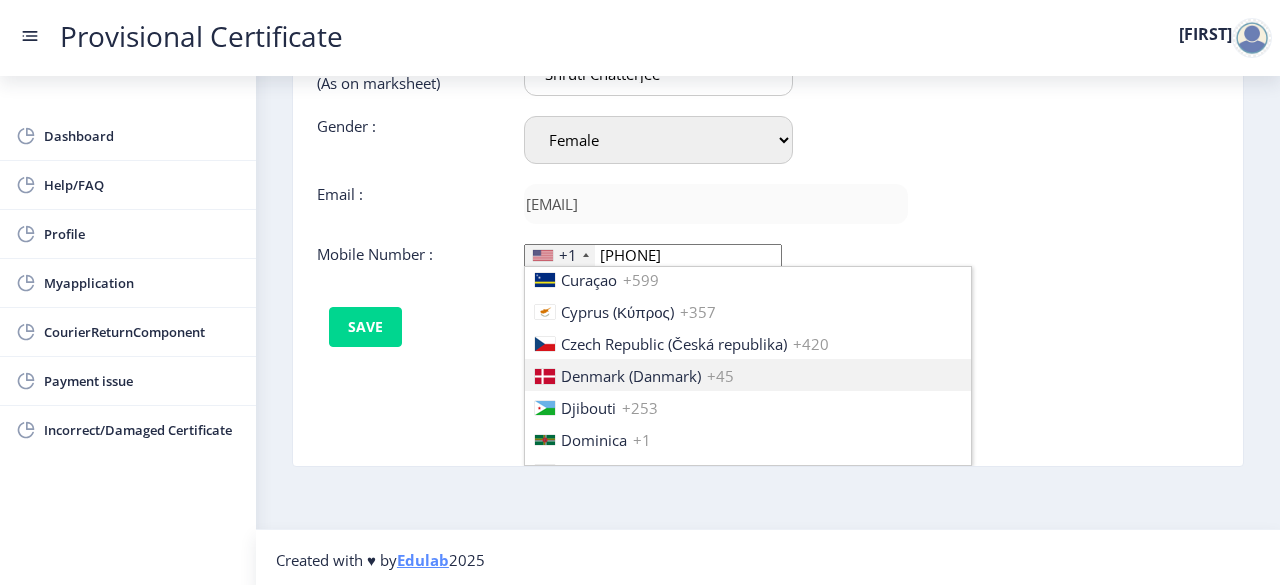 type 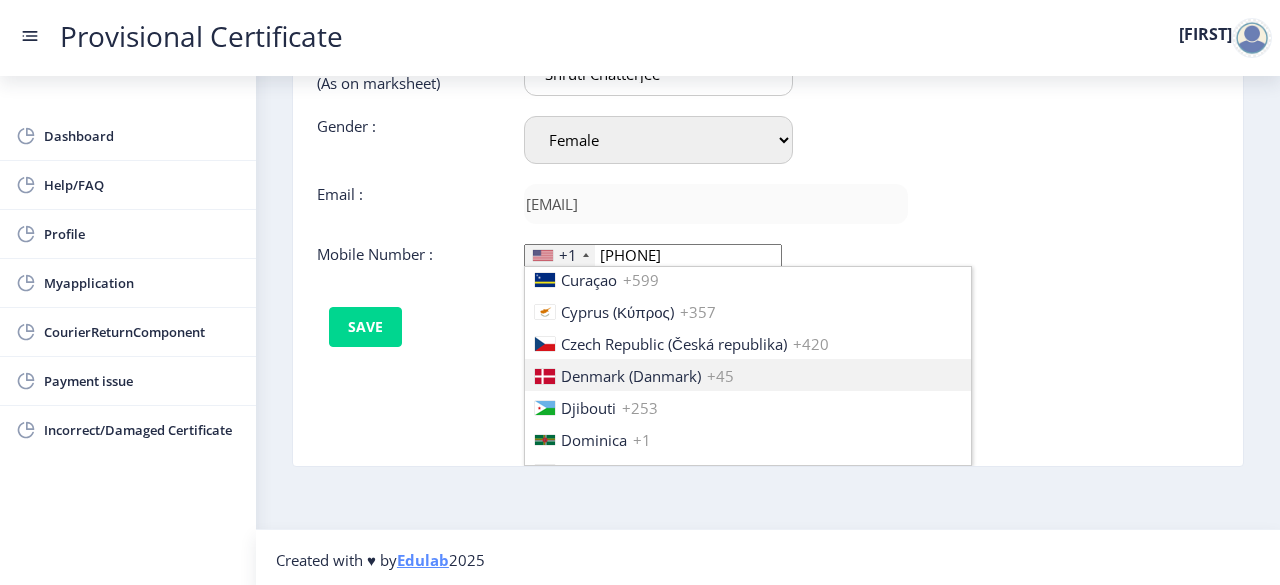 type 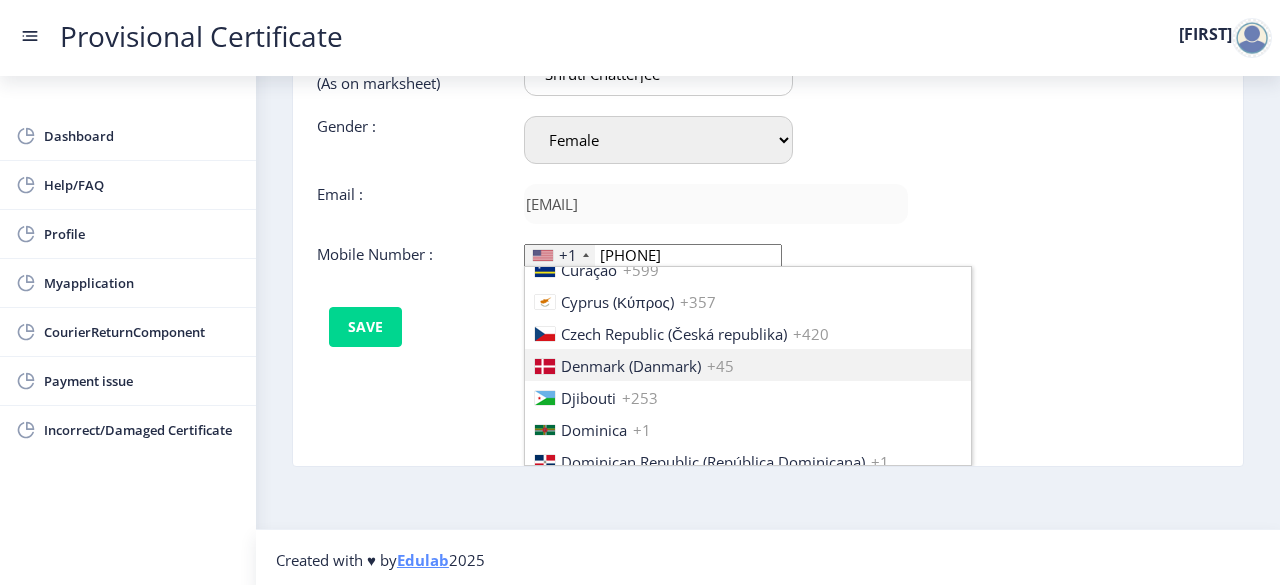 type 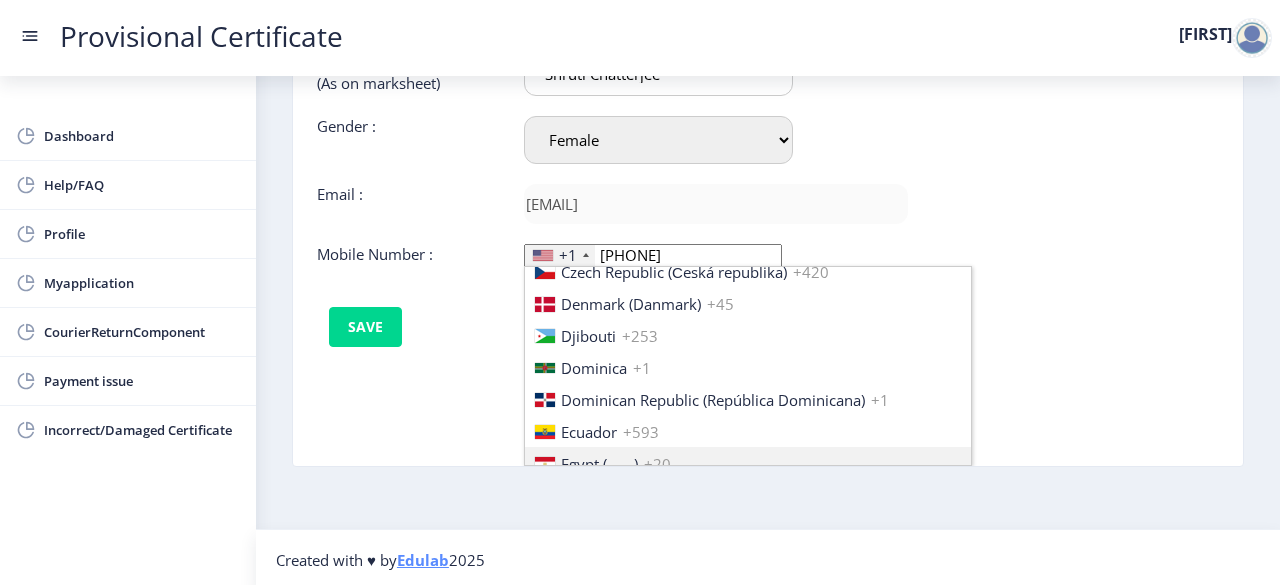 type 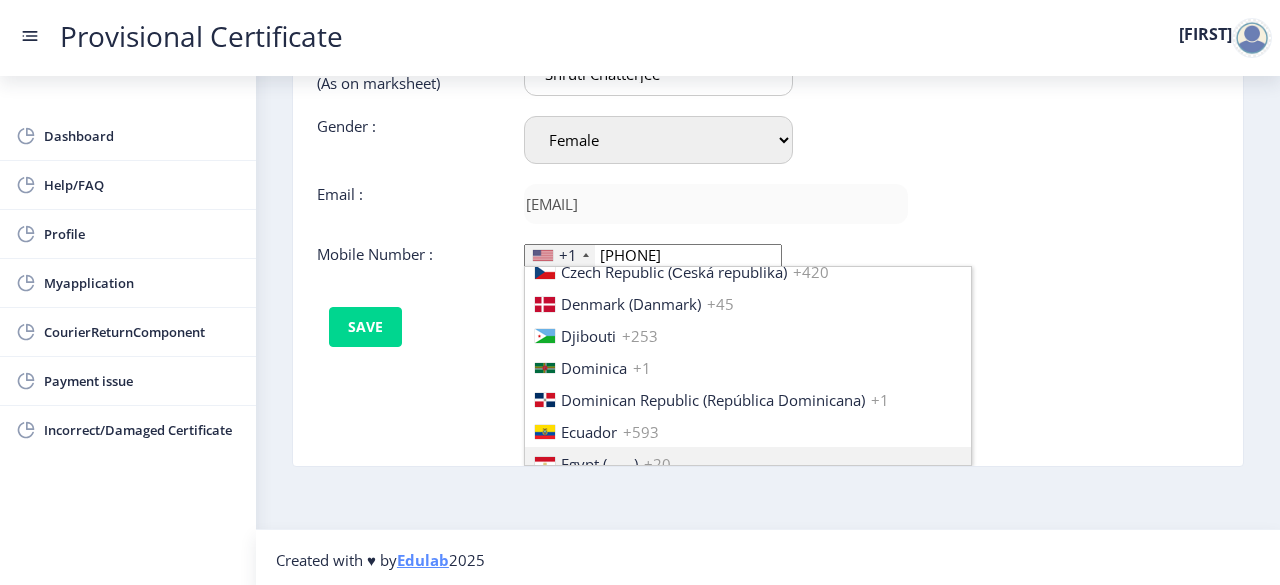 type 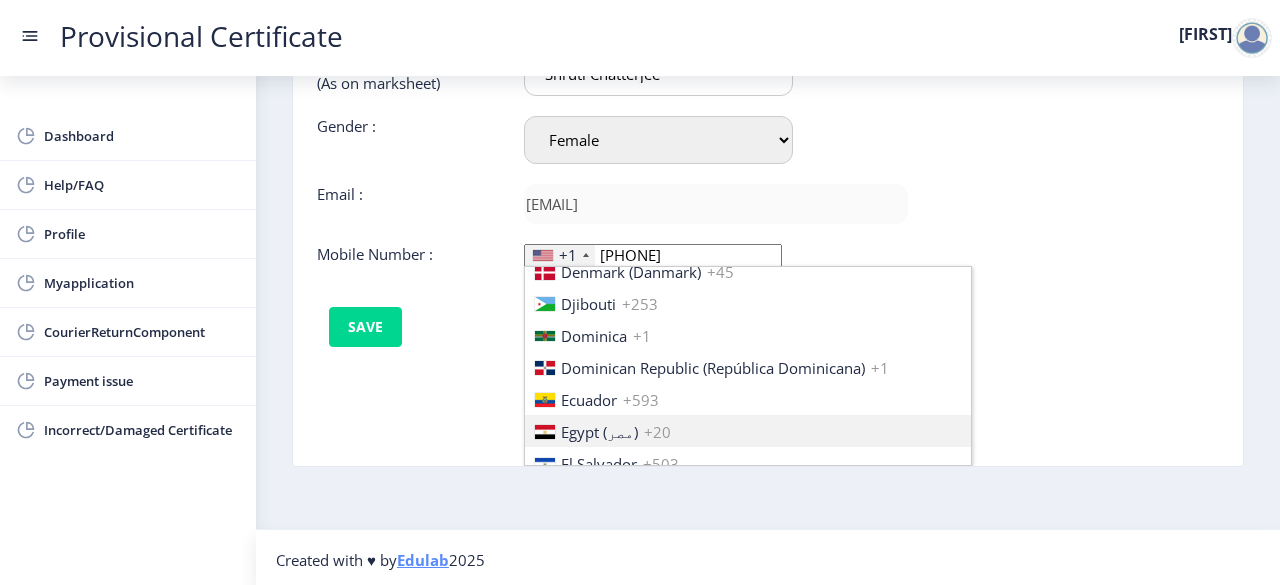 type 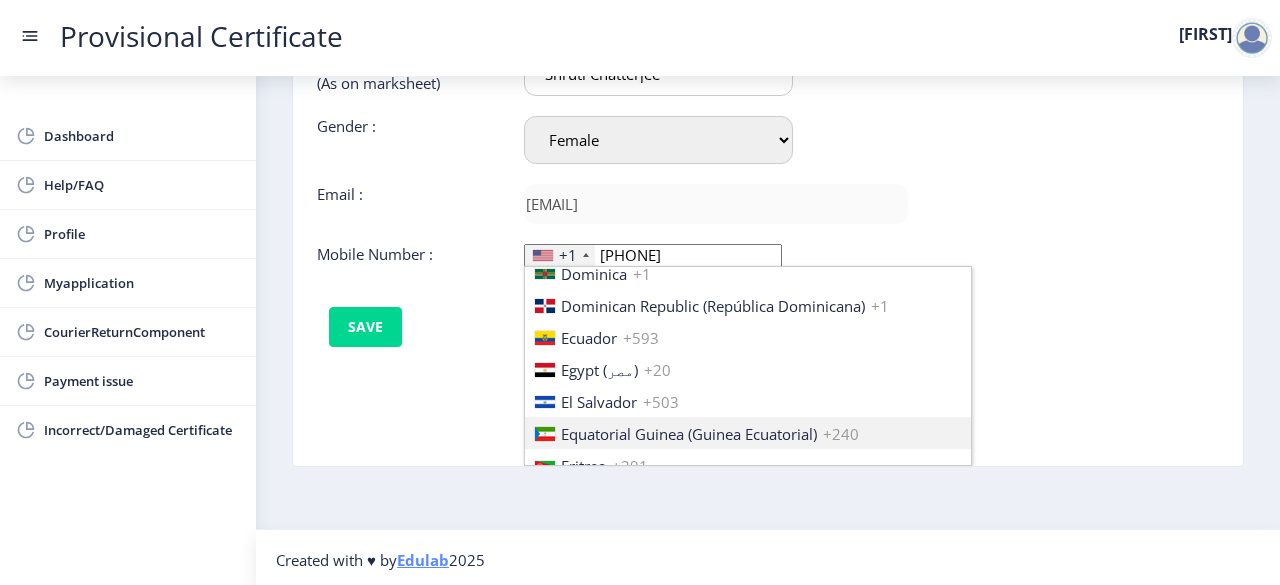 type 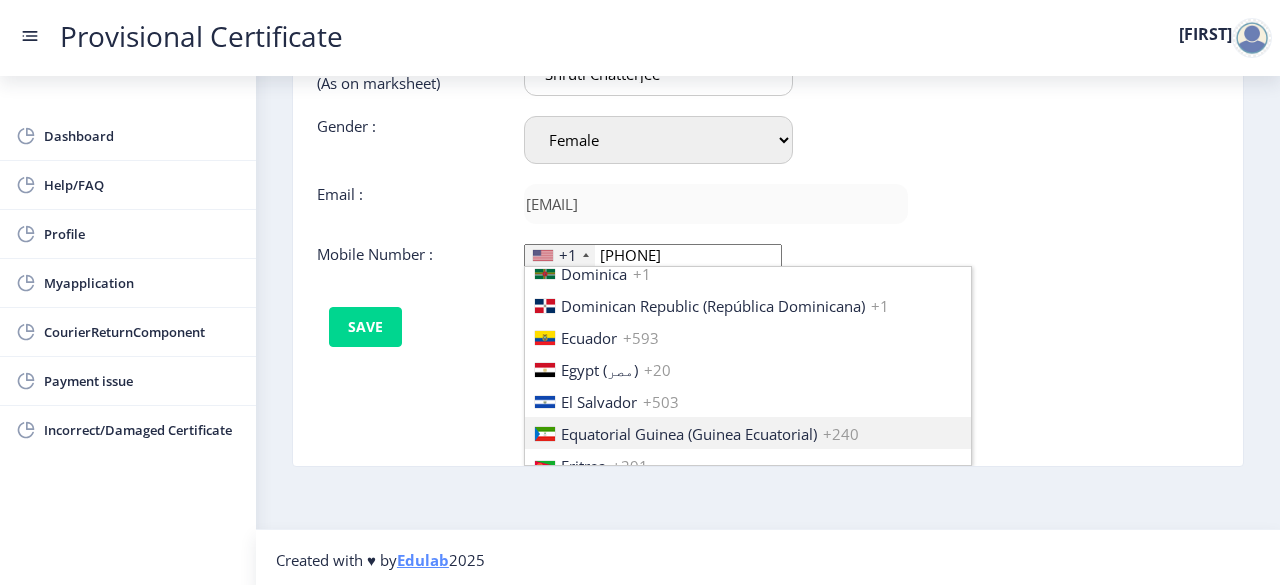type 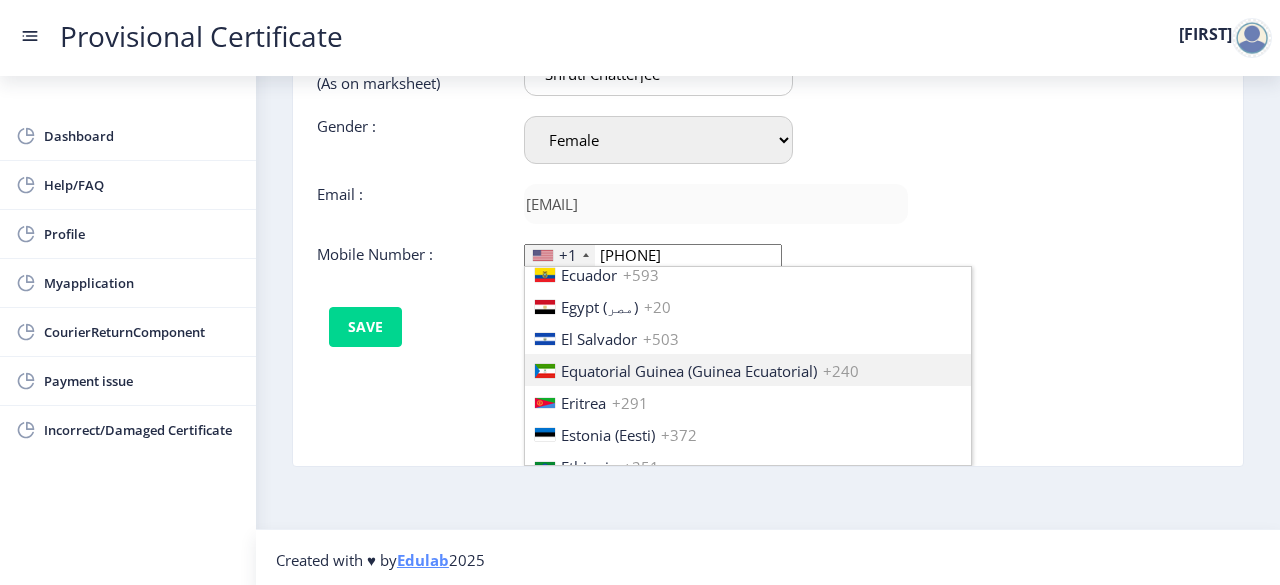 type 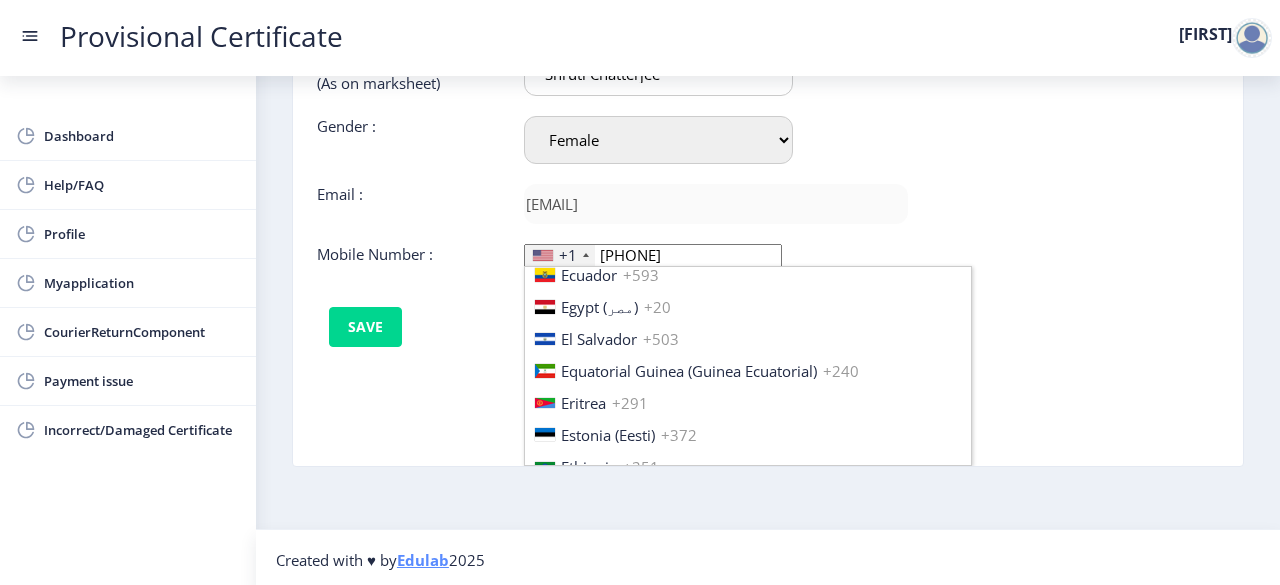 type 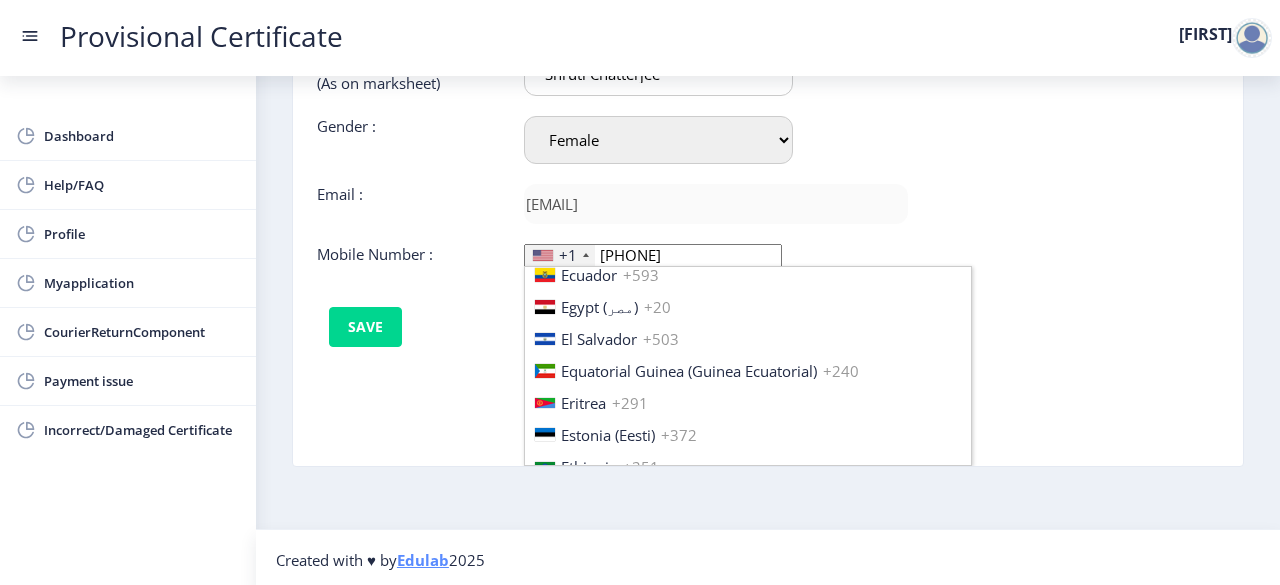 type 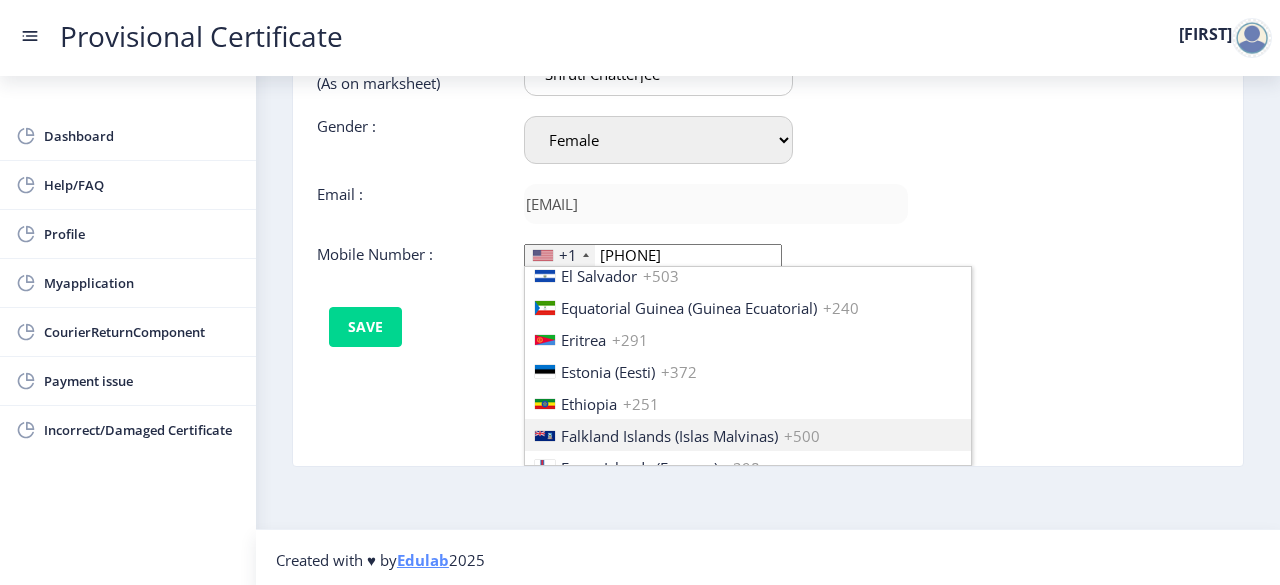 type 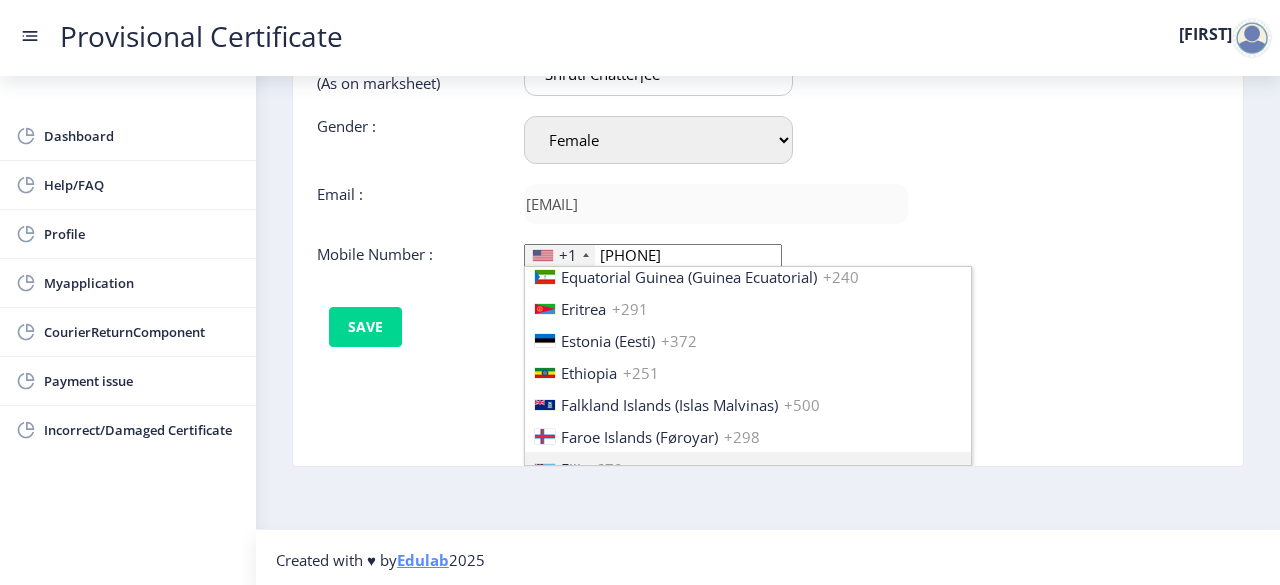 type 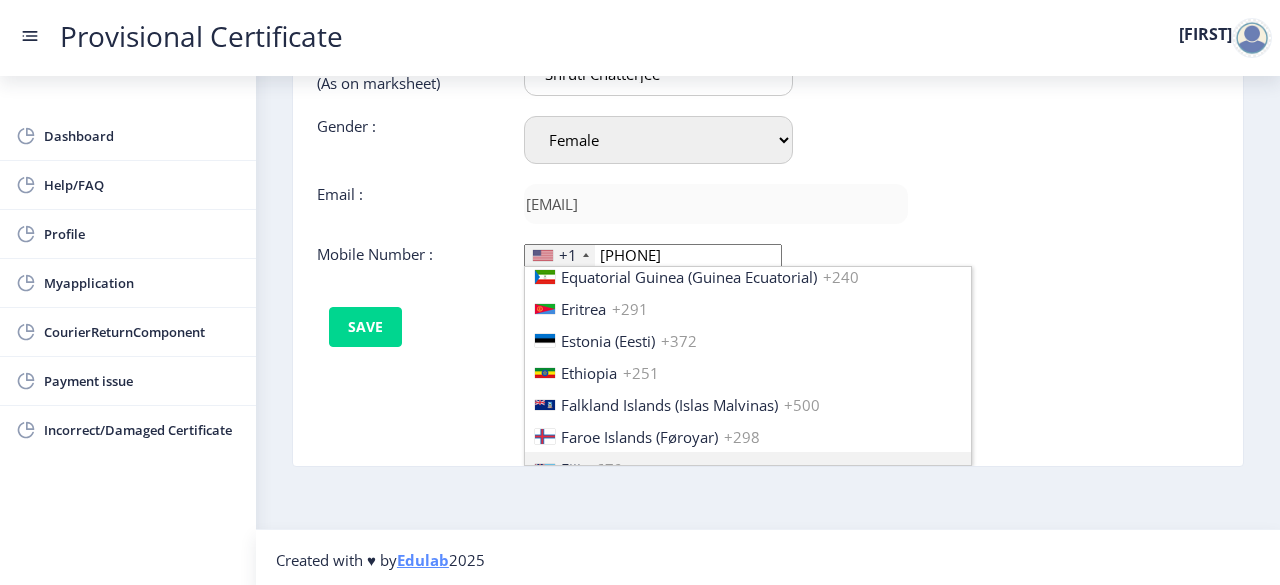 type 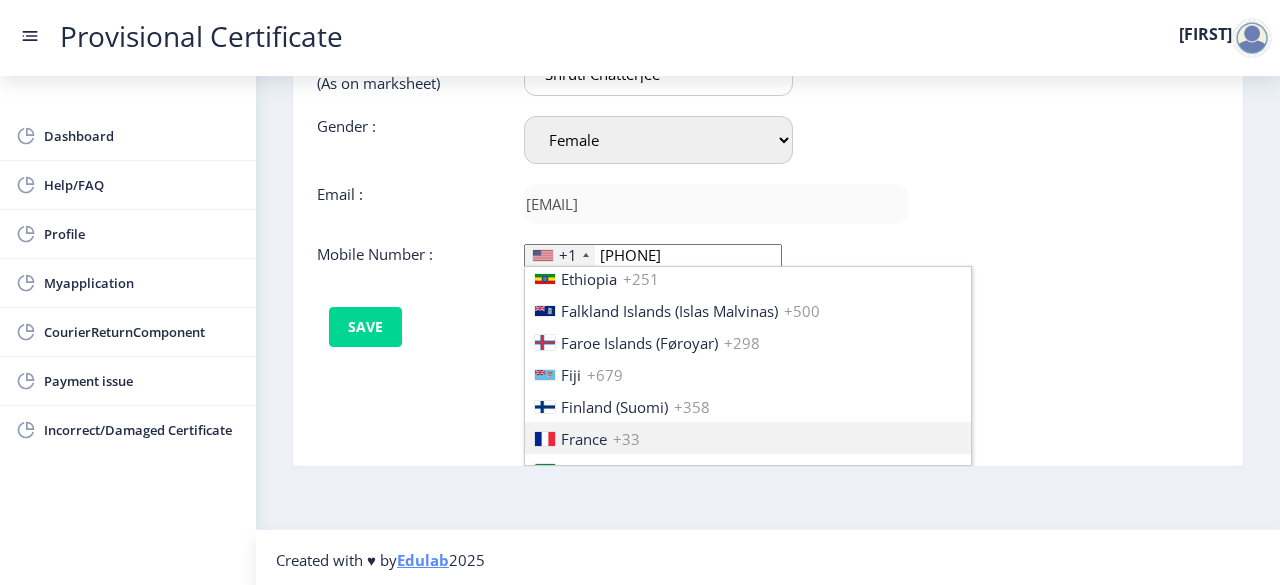 type 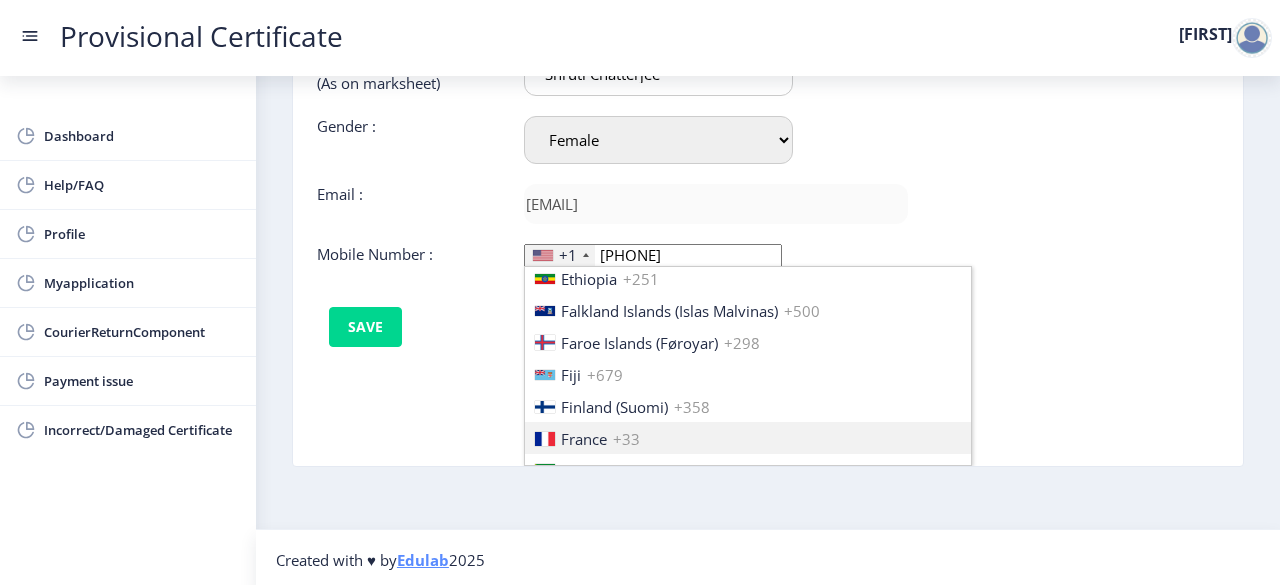 type 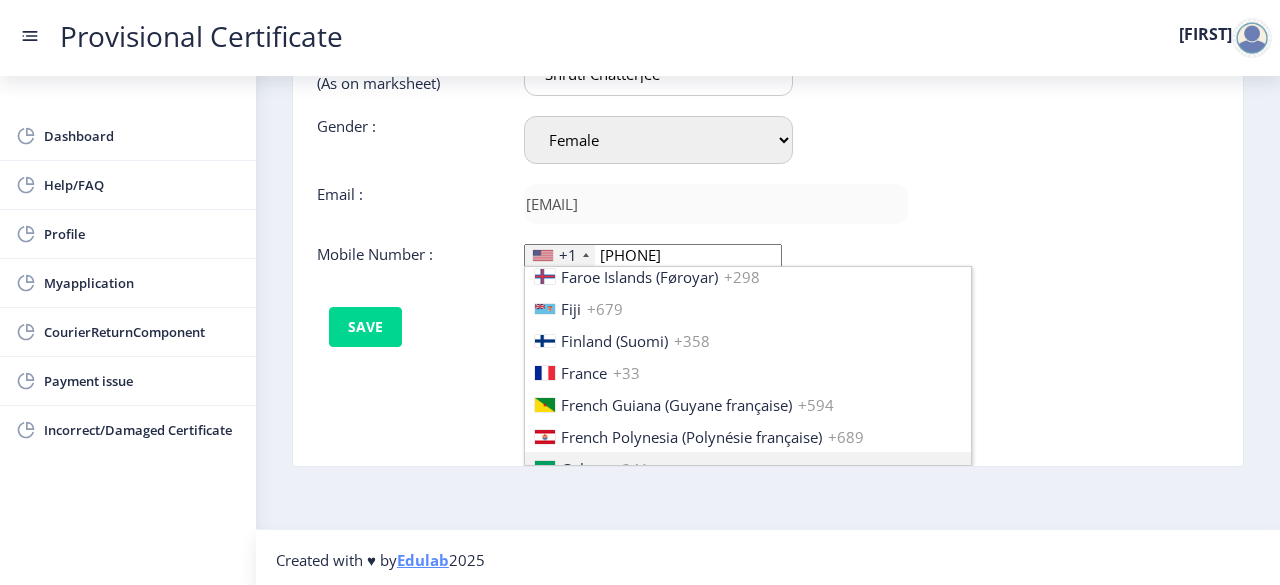 type 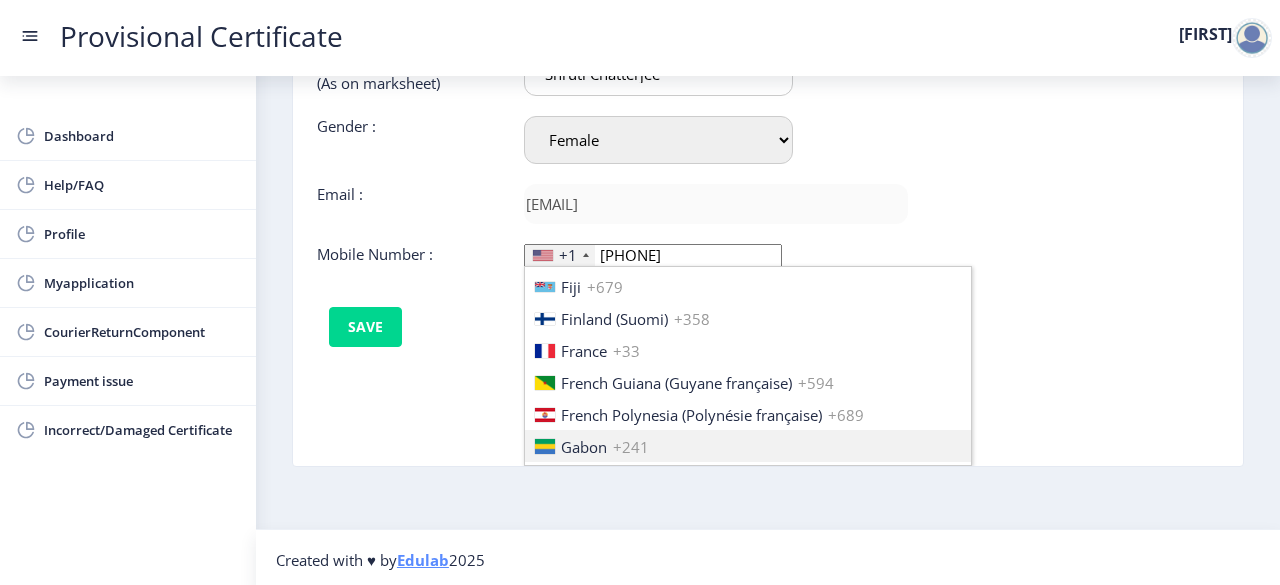 type 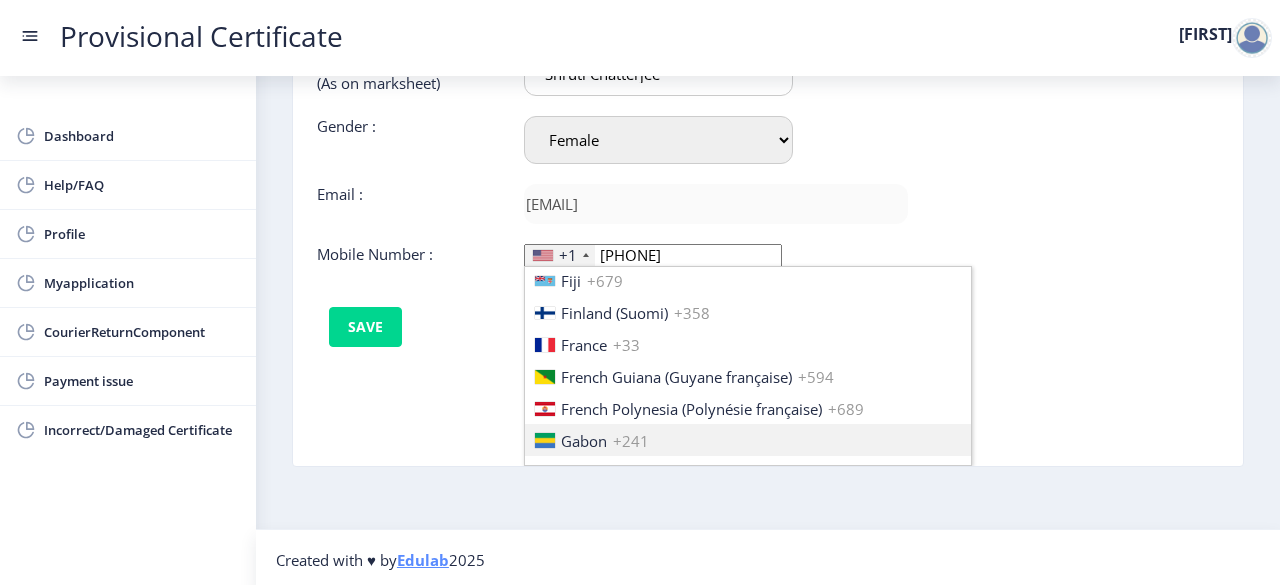 type 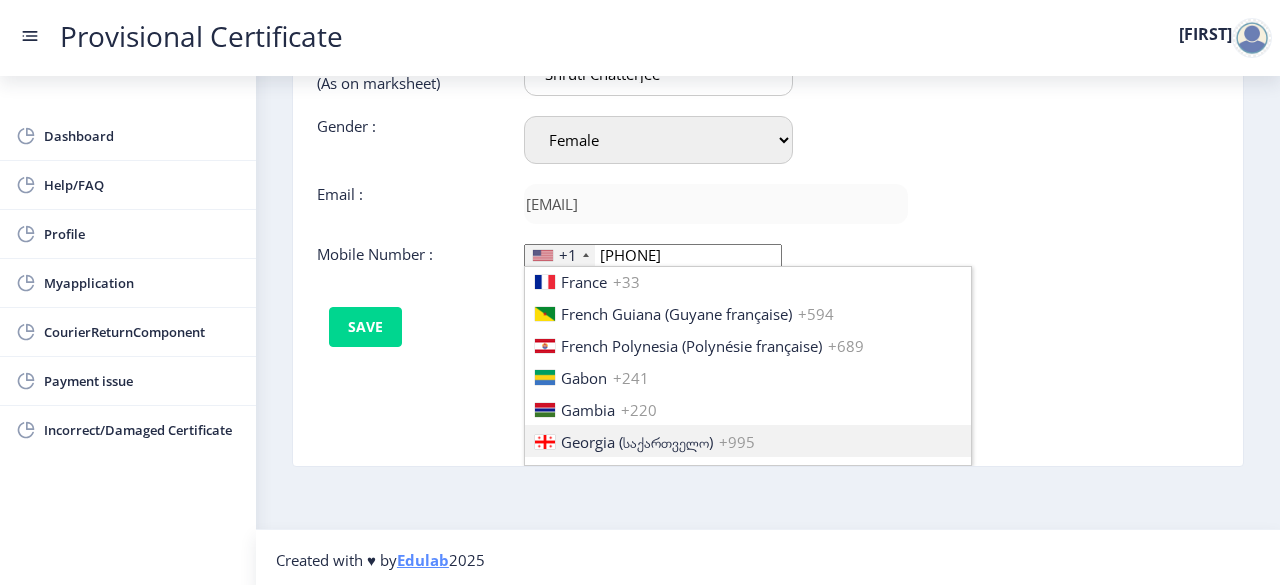 type 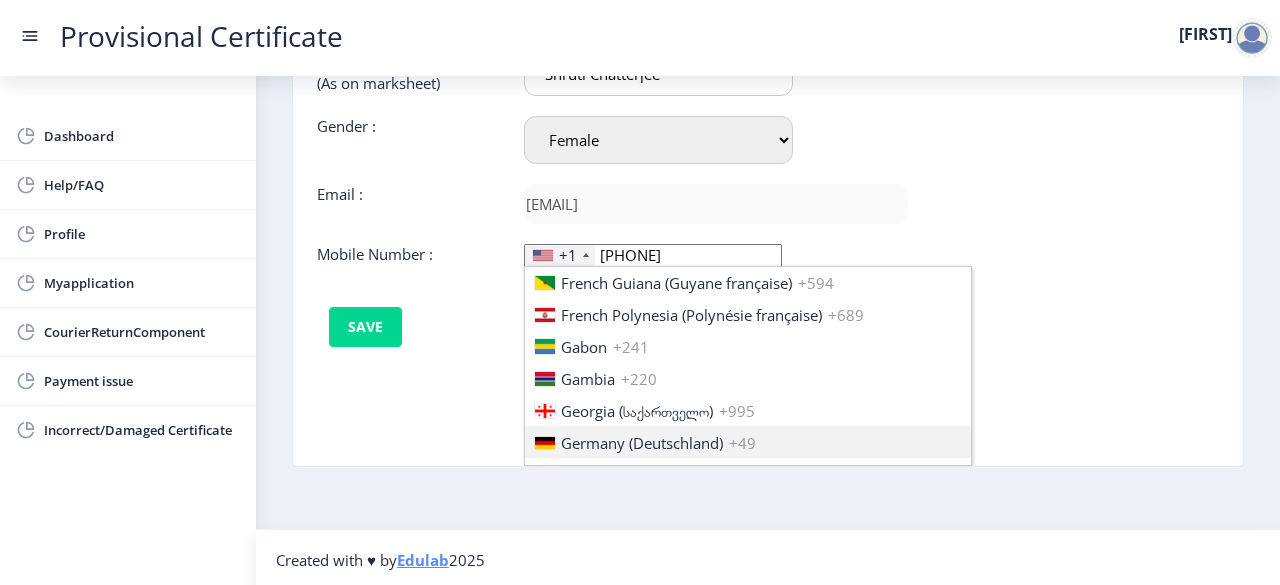 type 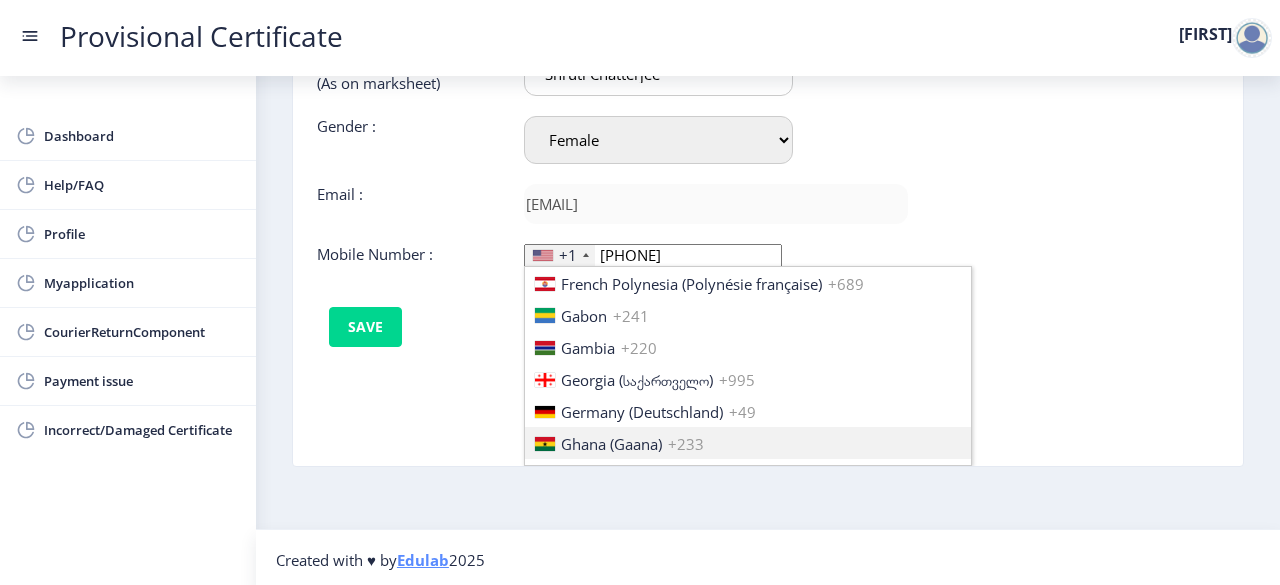 type 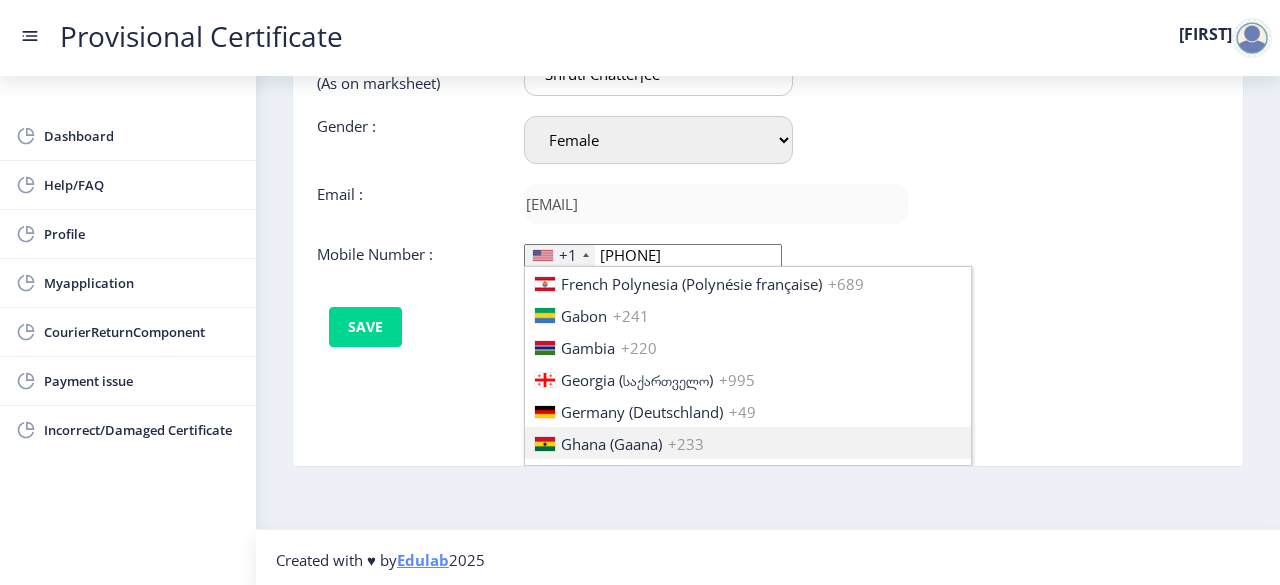 type 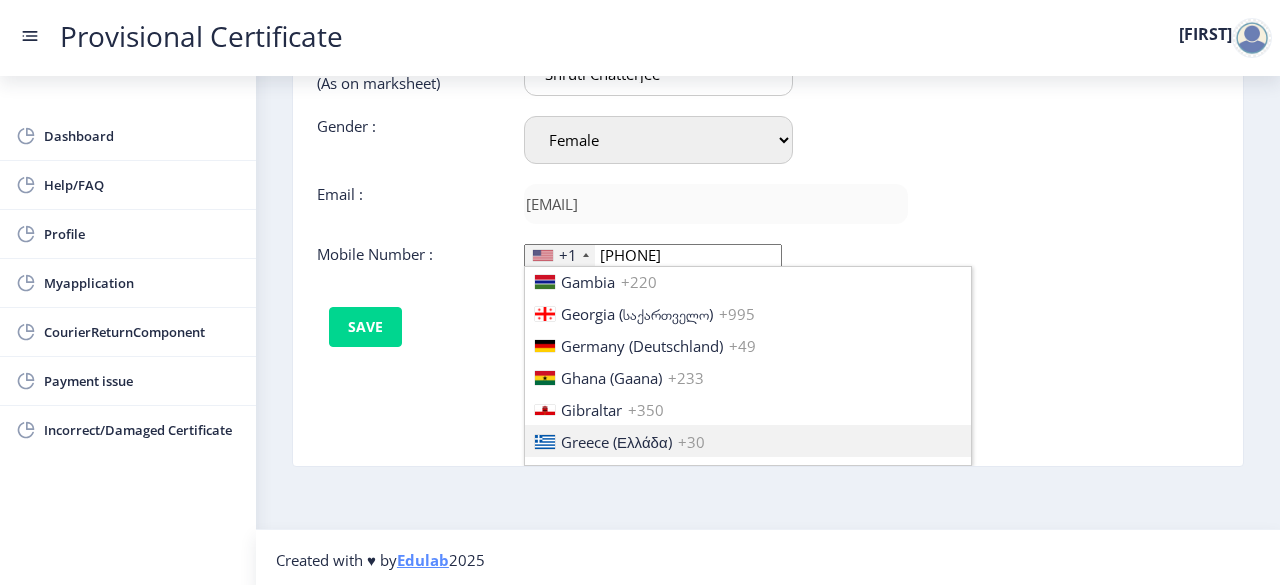 type 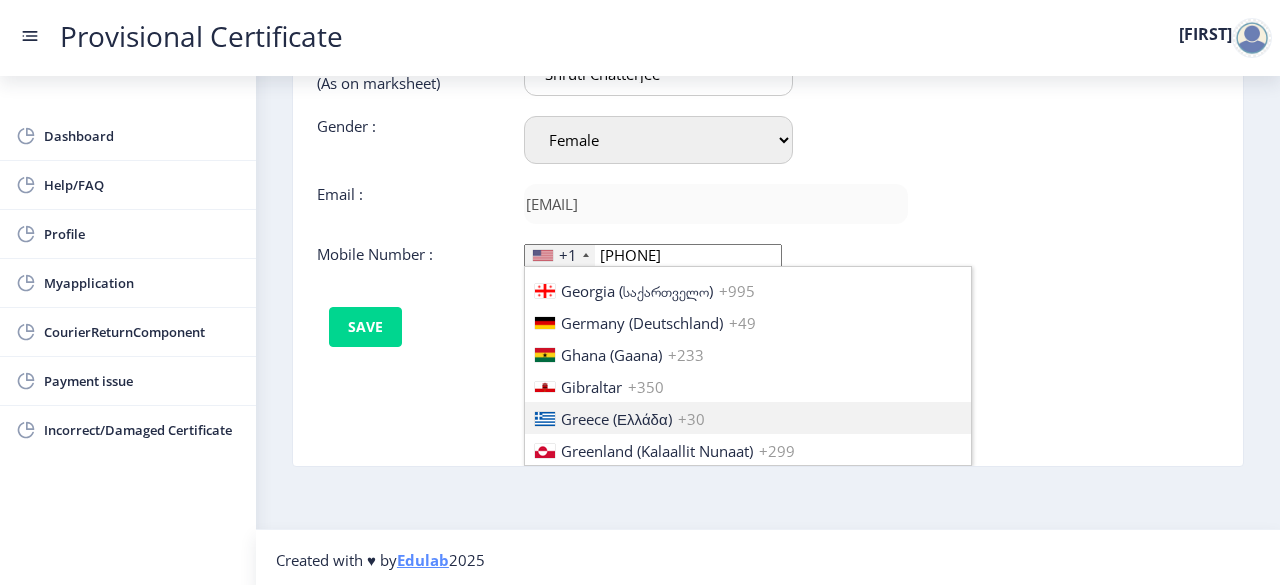 type 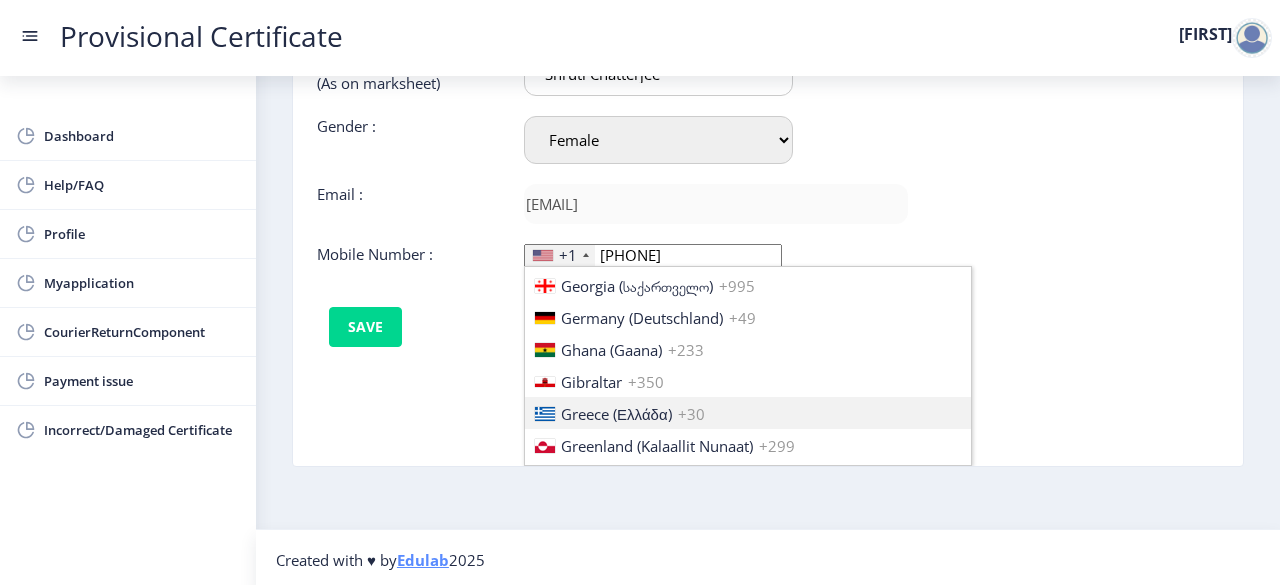 type 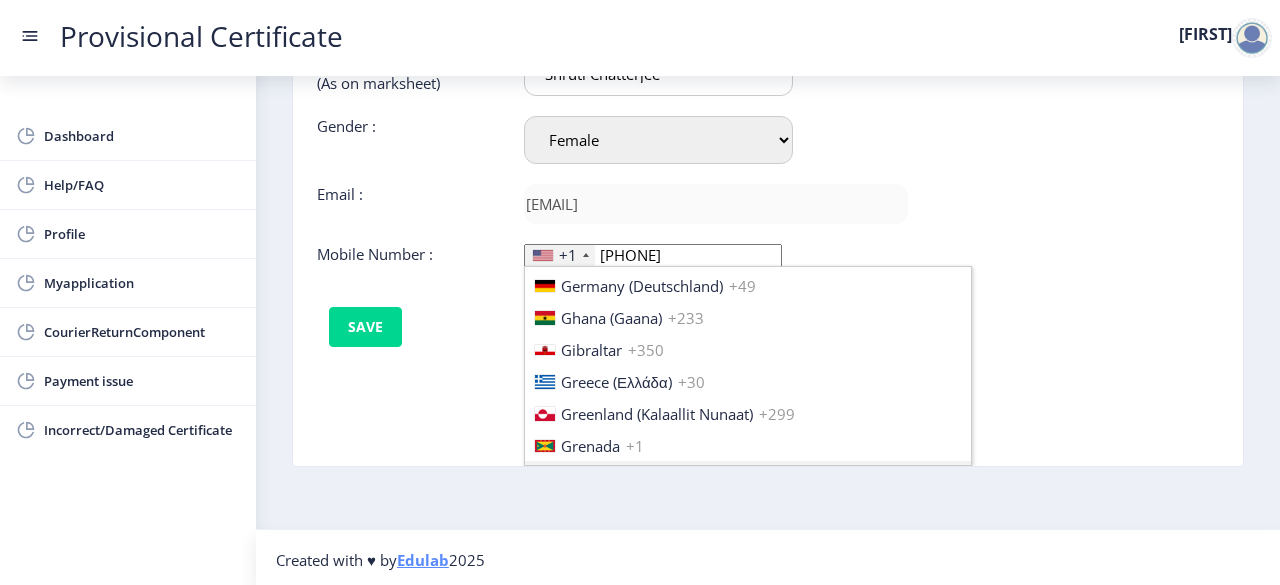 type 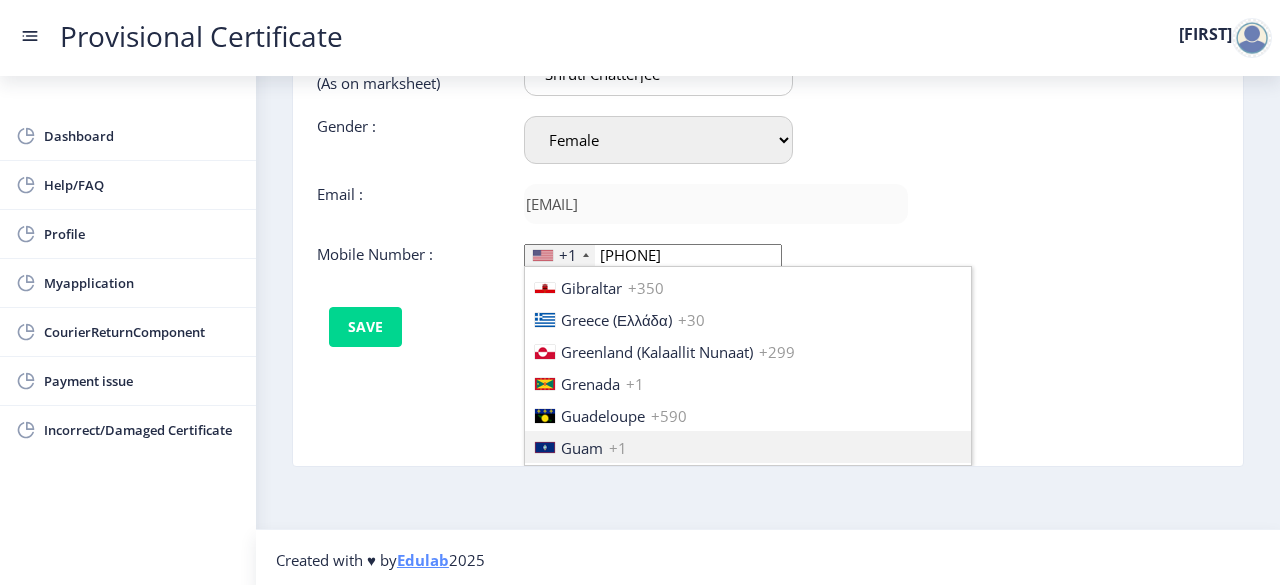 type 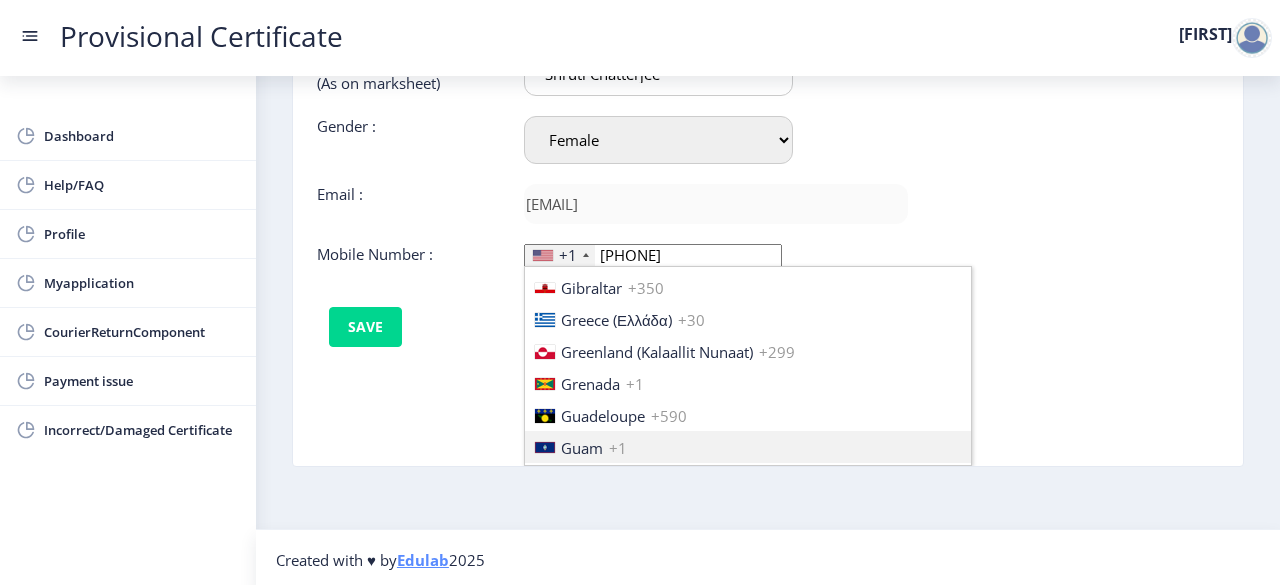 type 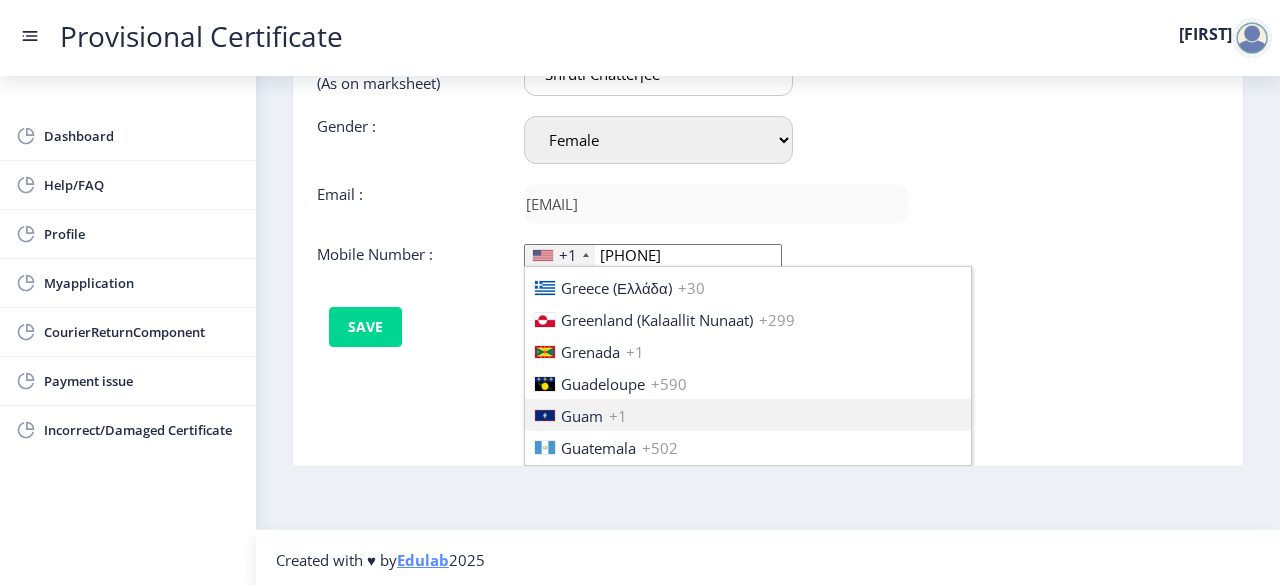 type 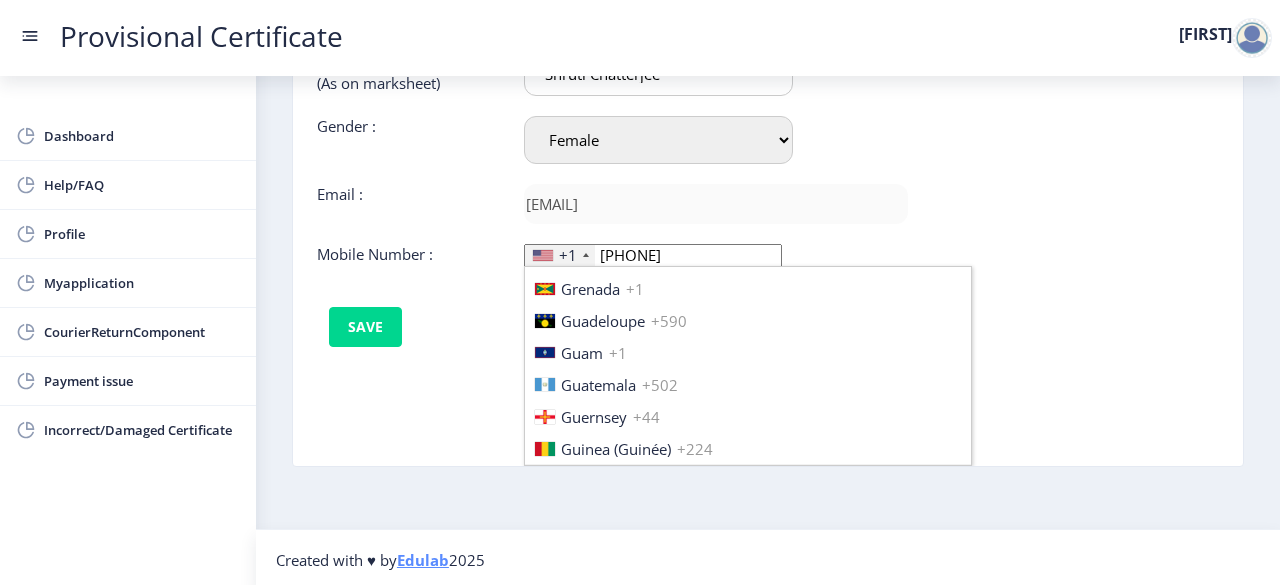 type 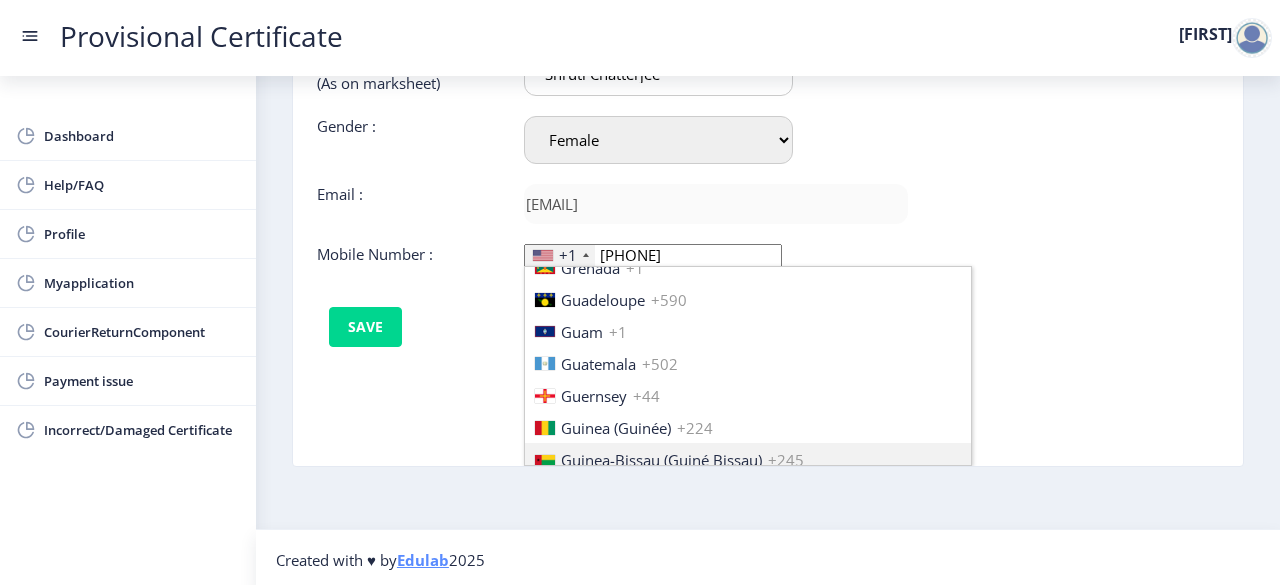 type 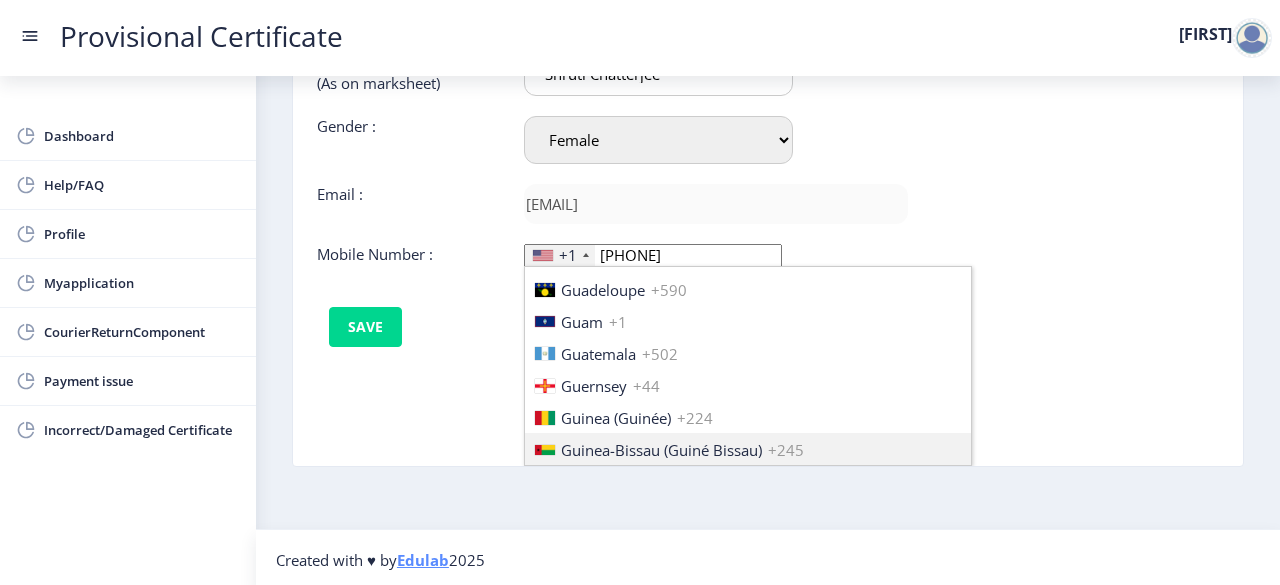type 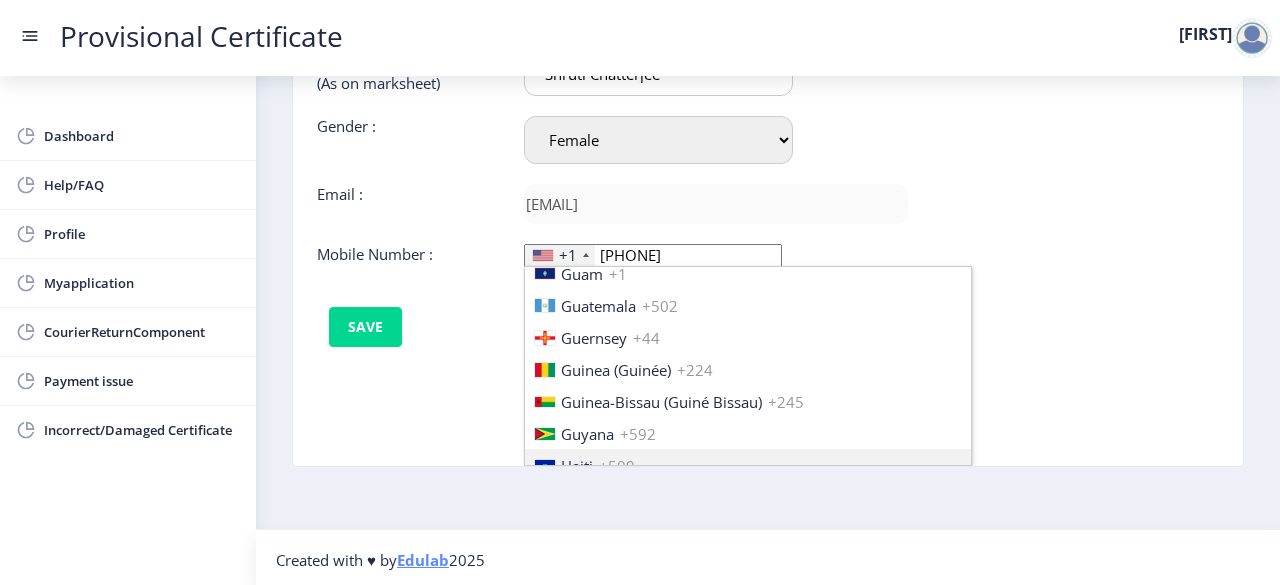 type 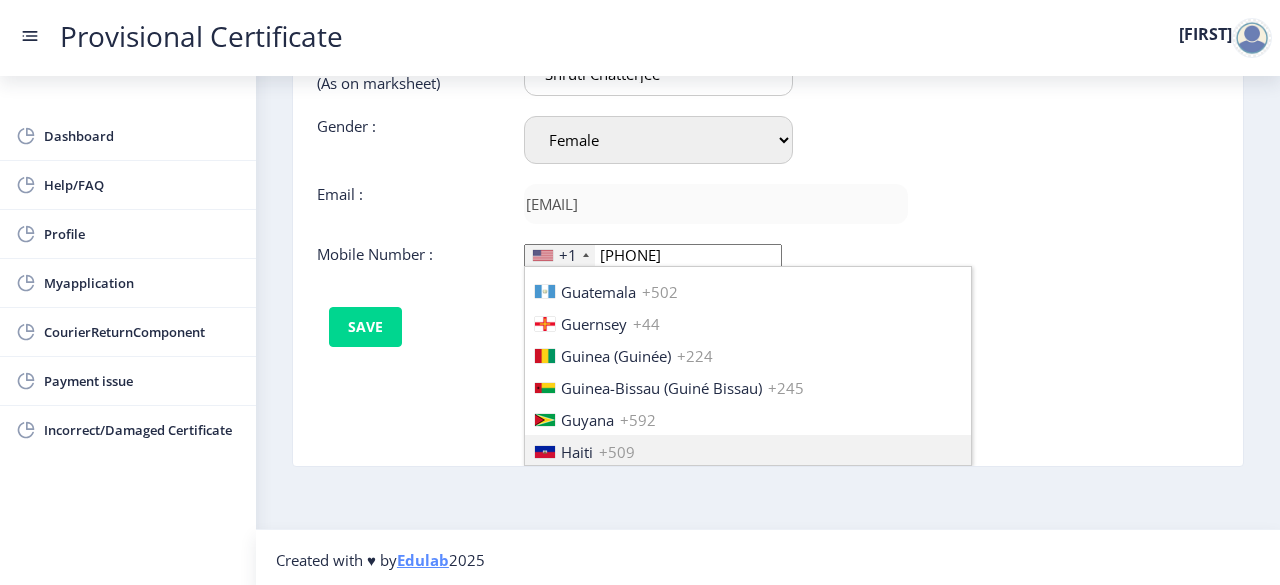 type 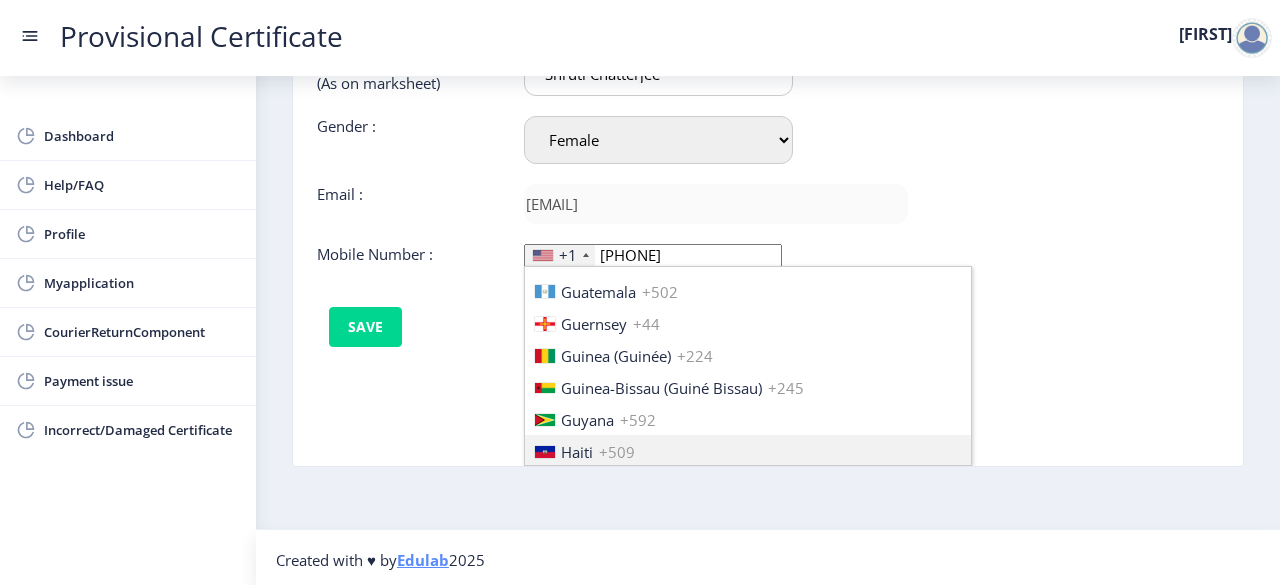 type 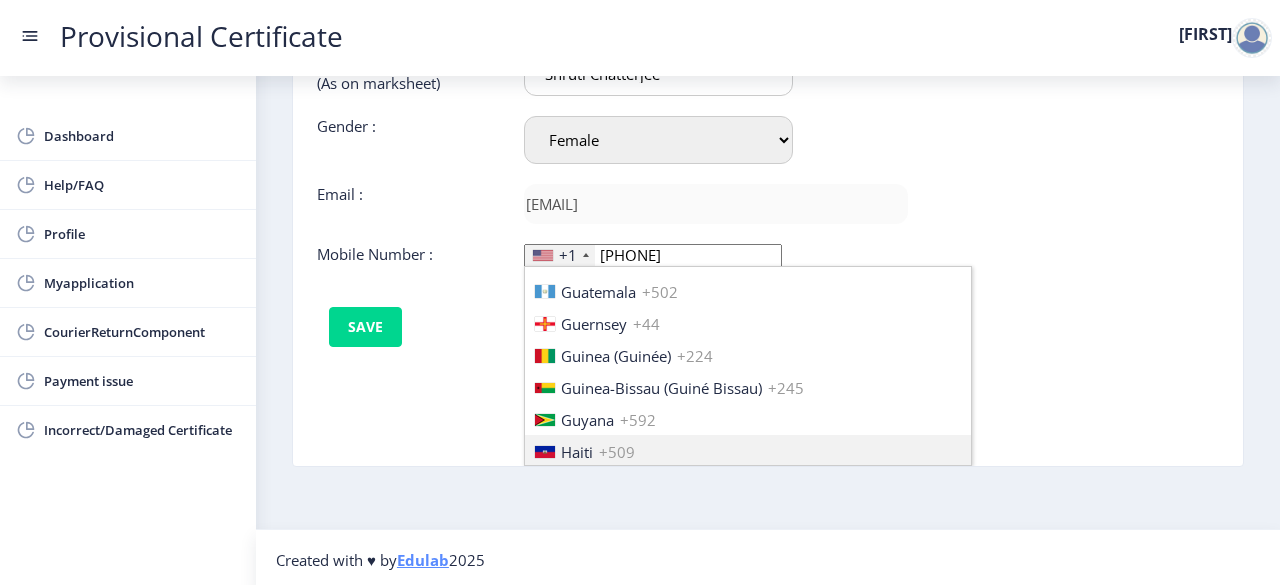 type 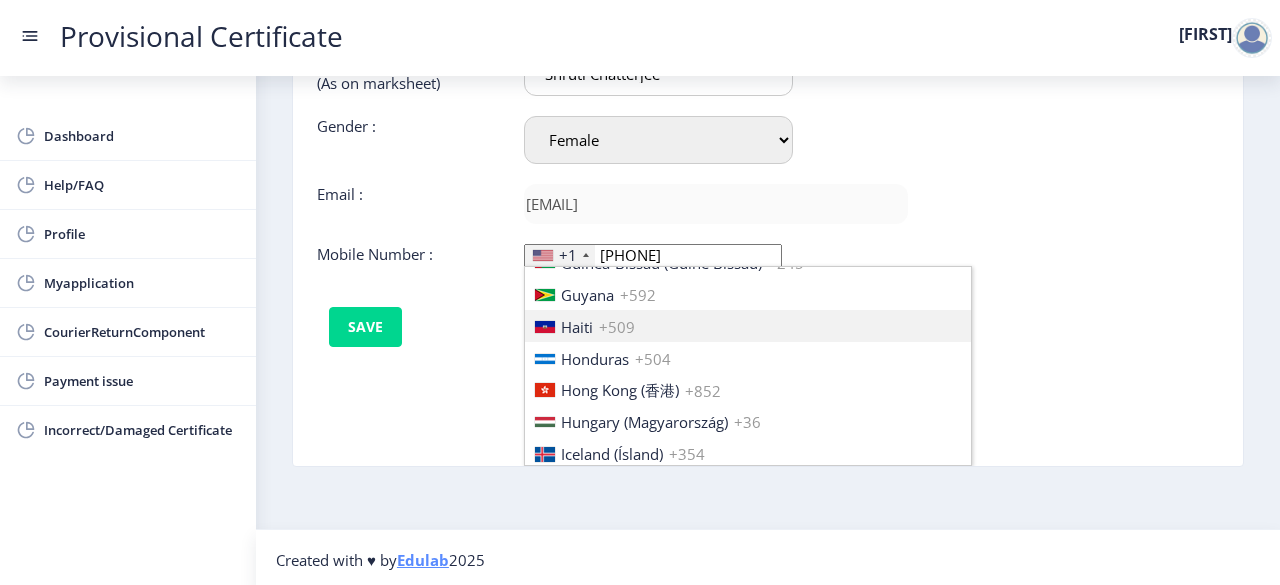 type 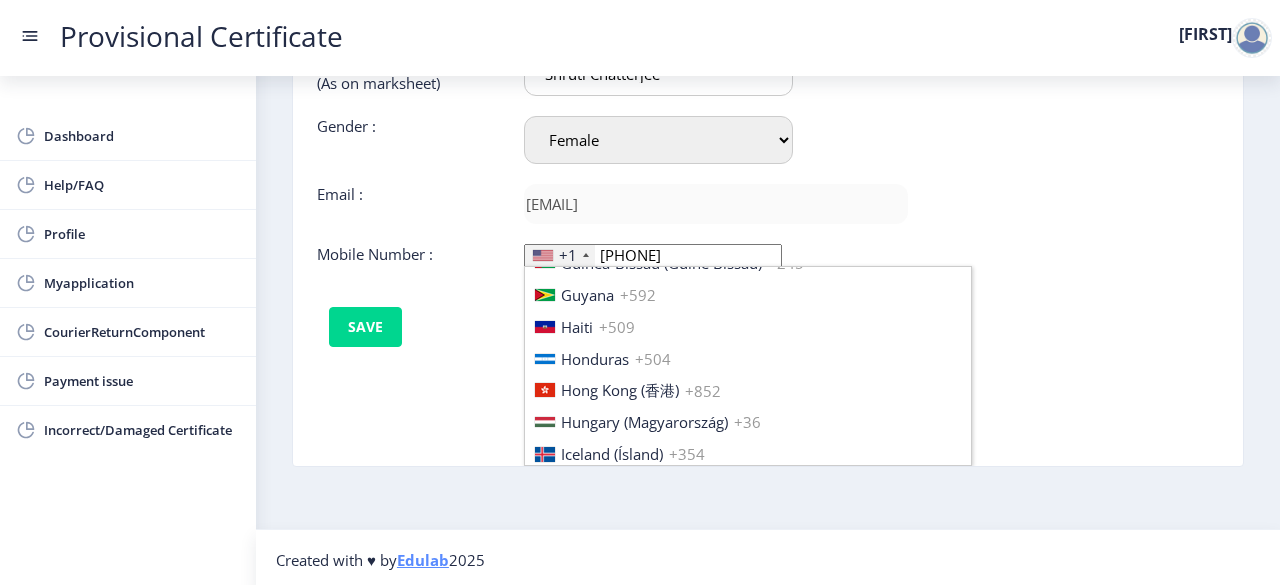 type 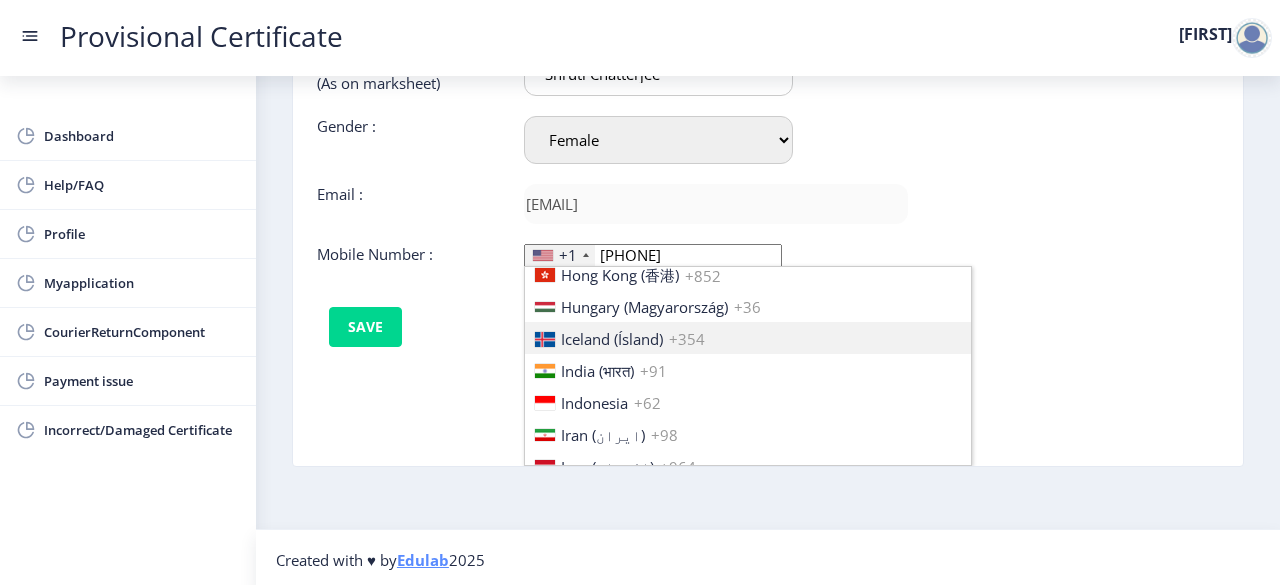 scroll, scrollTop: 3080, scrollLeft: 0, axis: vertical 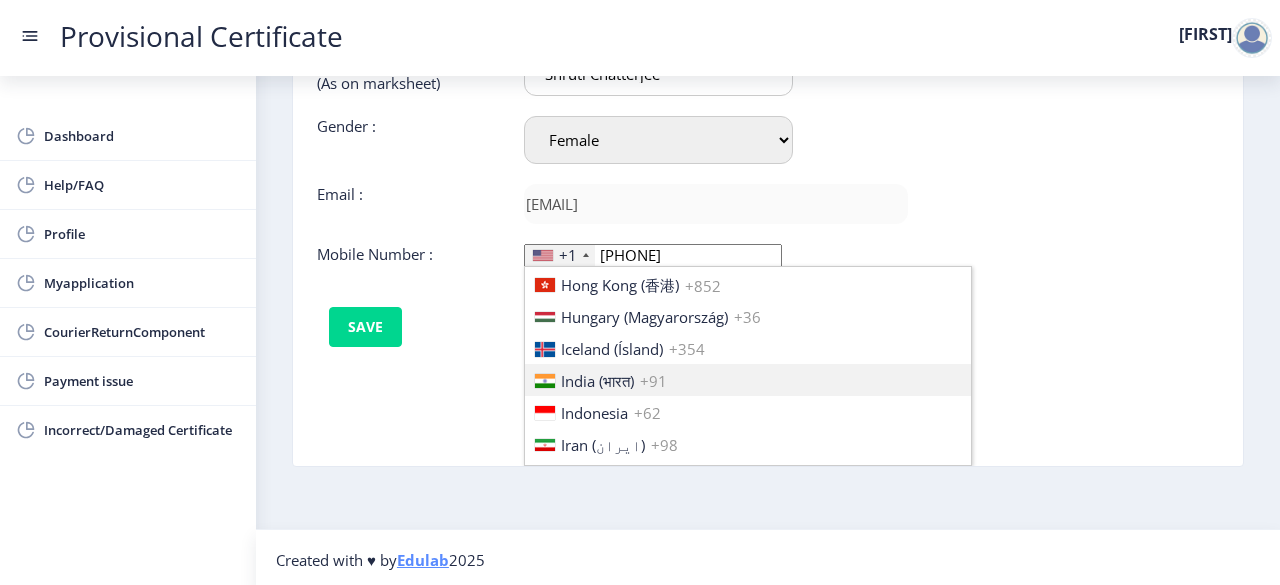 click on "India (भारत) +91" at bounding box center [748, 380] 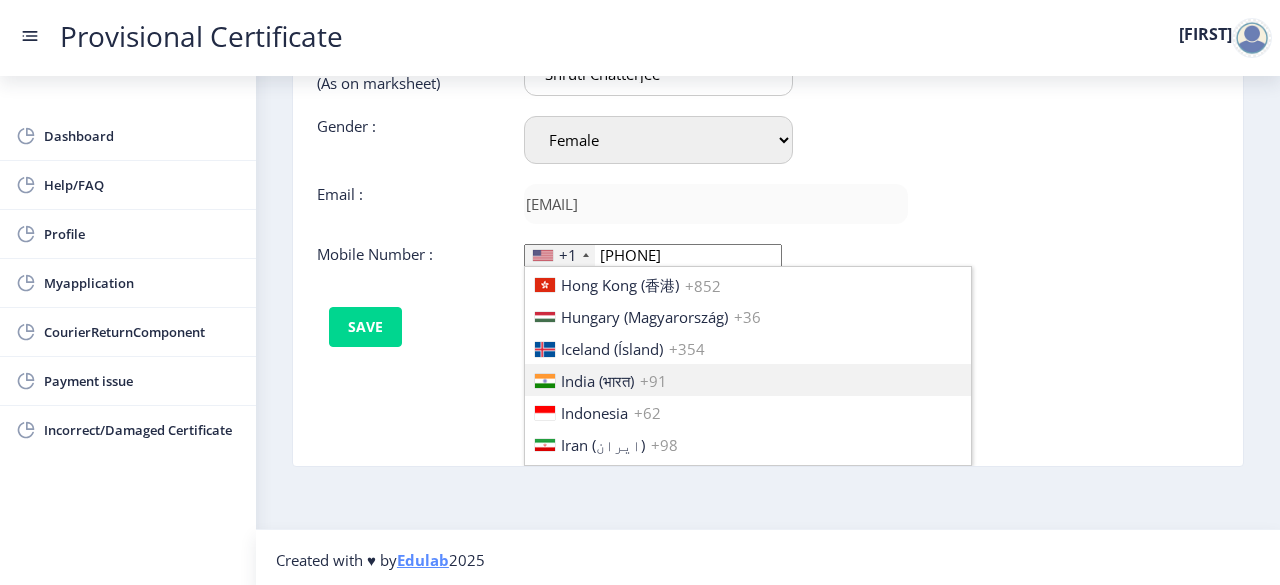 scroll, scrollTop: 0, scrollLeft: 0, axis: both 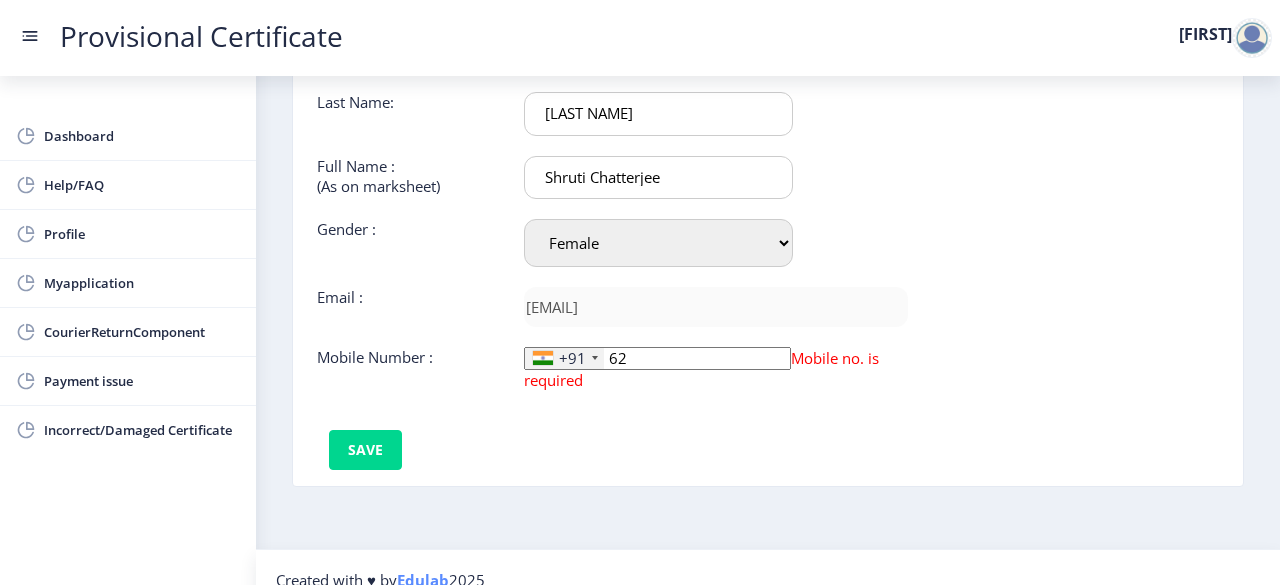 type on "6" 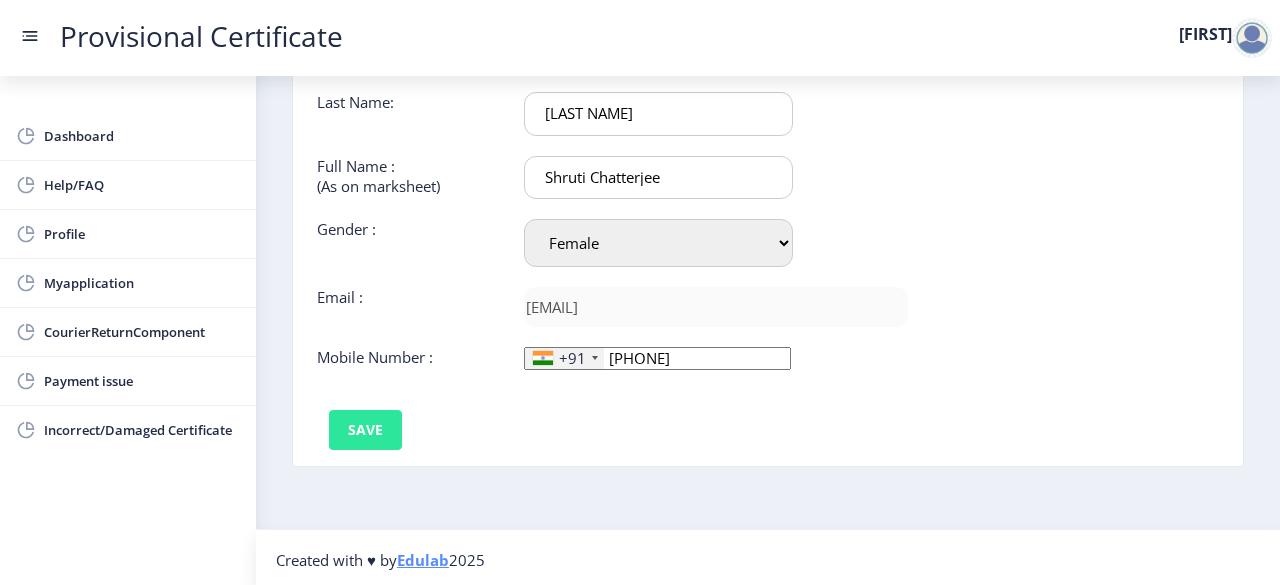 type on "[PHONE]" 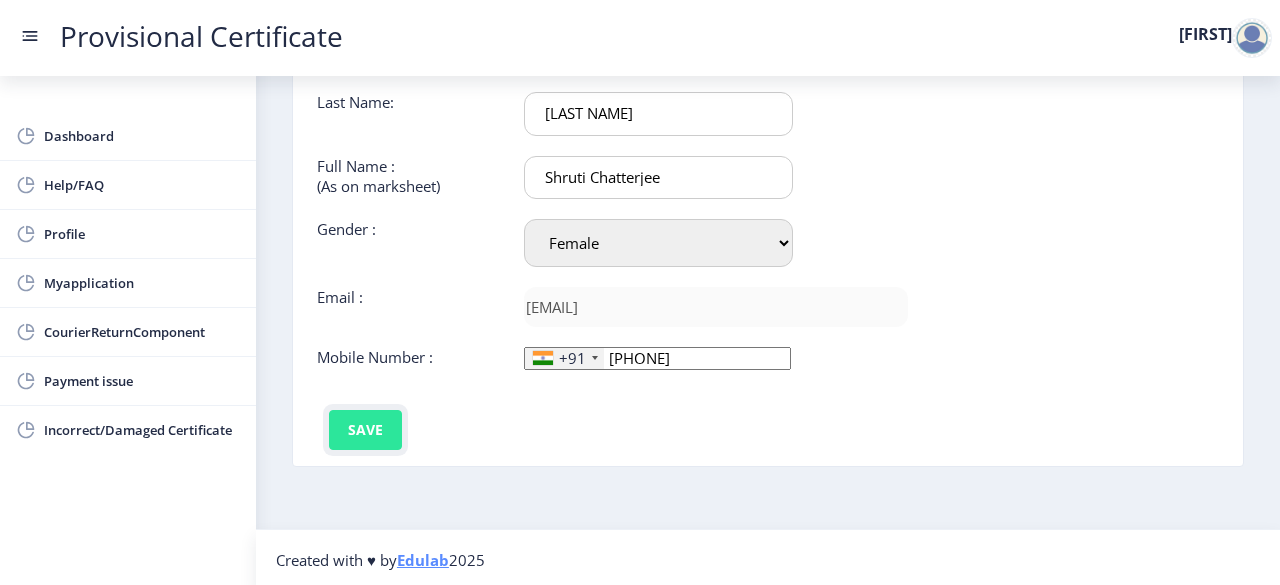 click on "Save" 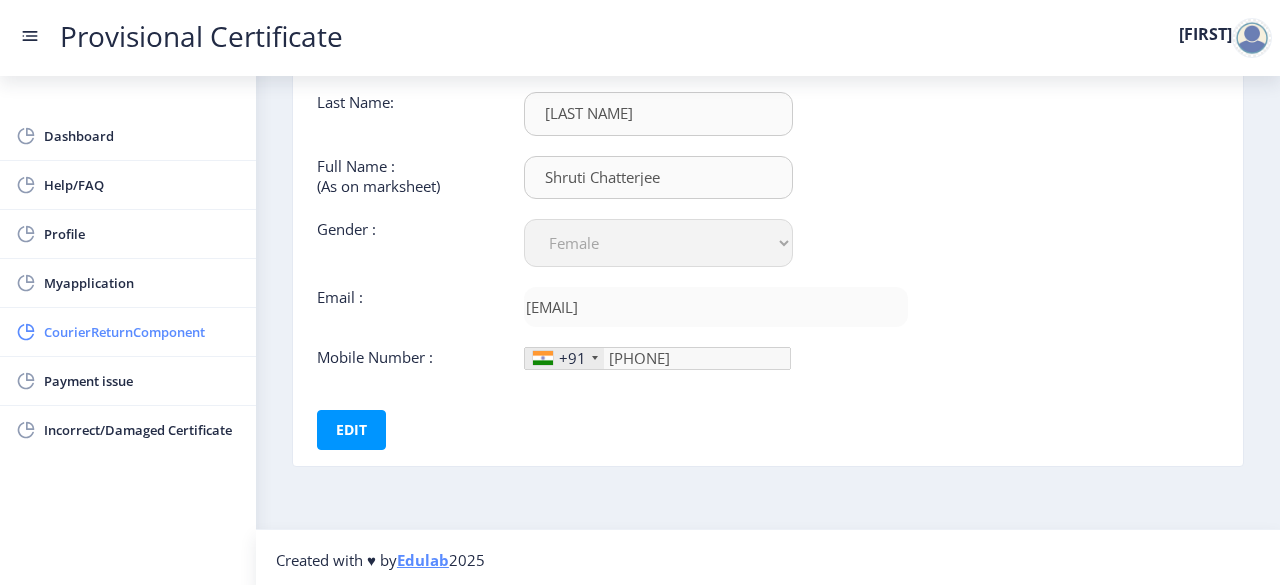 click on "CourierReturnComponent" 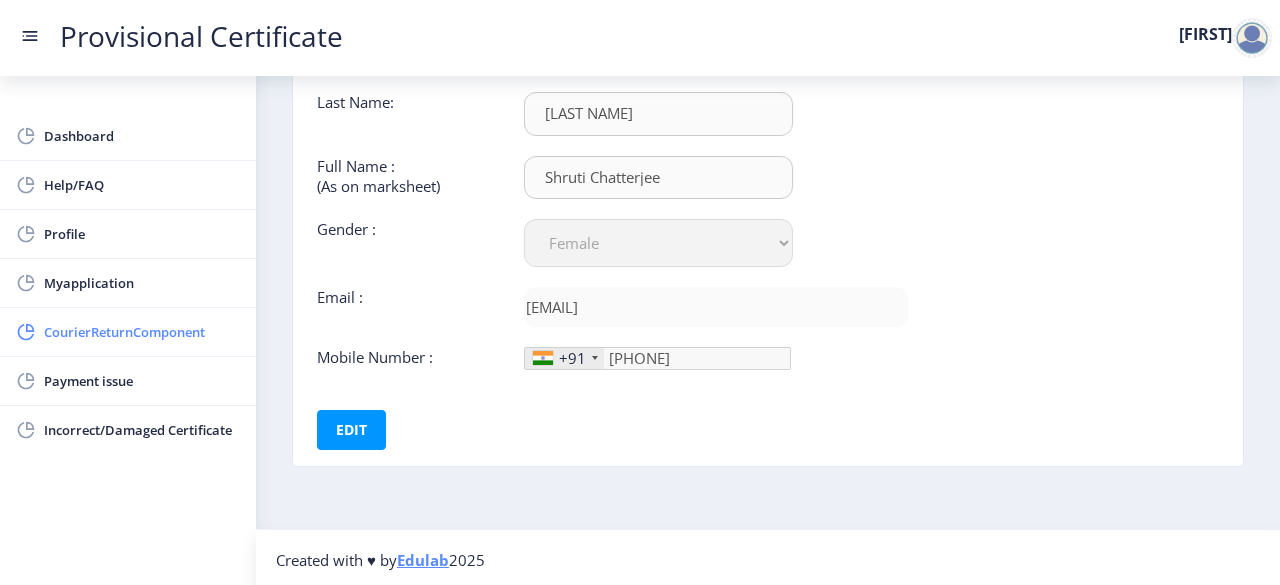 scroll, scrollTop: 0, scrollLeft: 0, axis: both 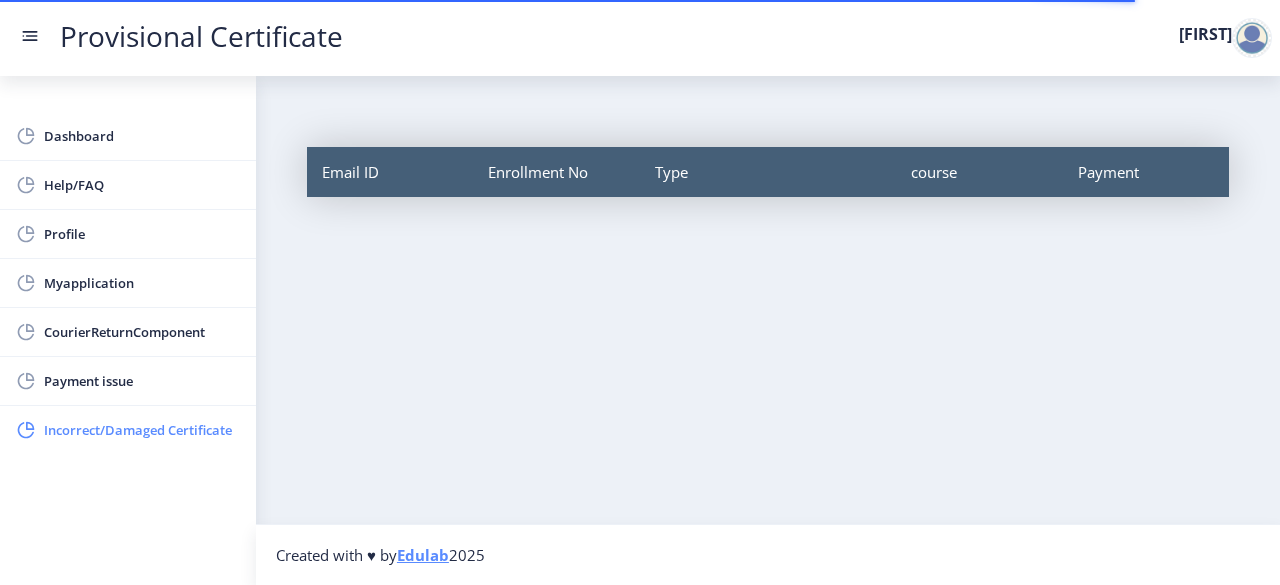 click on "Incorrect/Damaged Certificate" 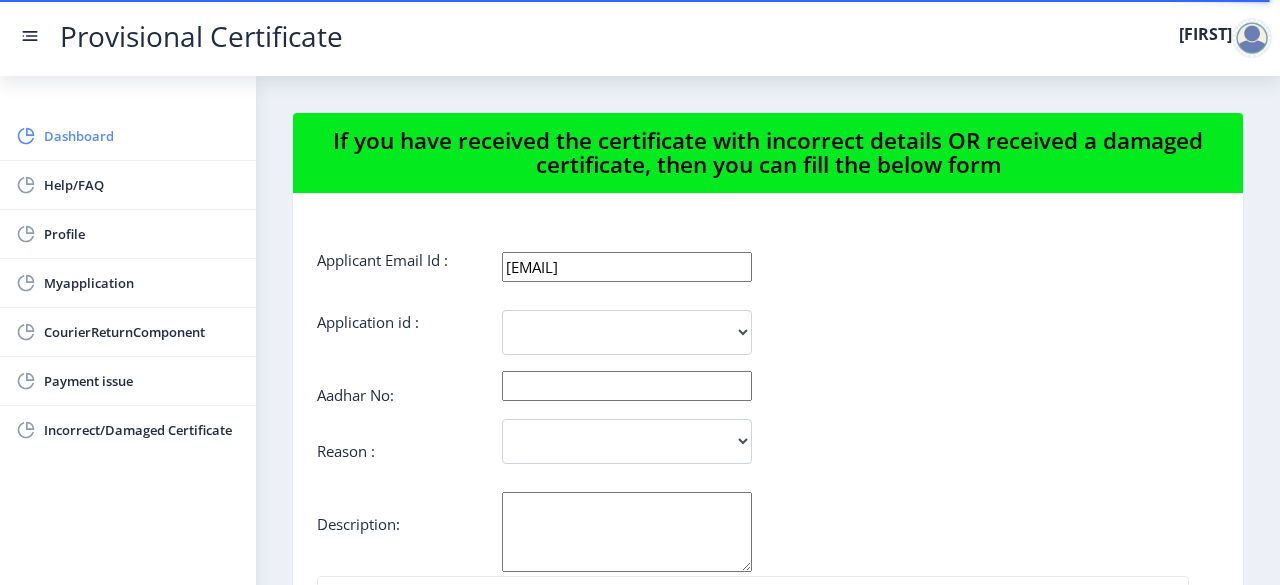 click on "Dashboard" 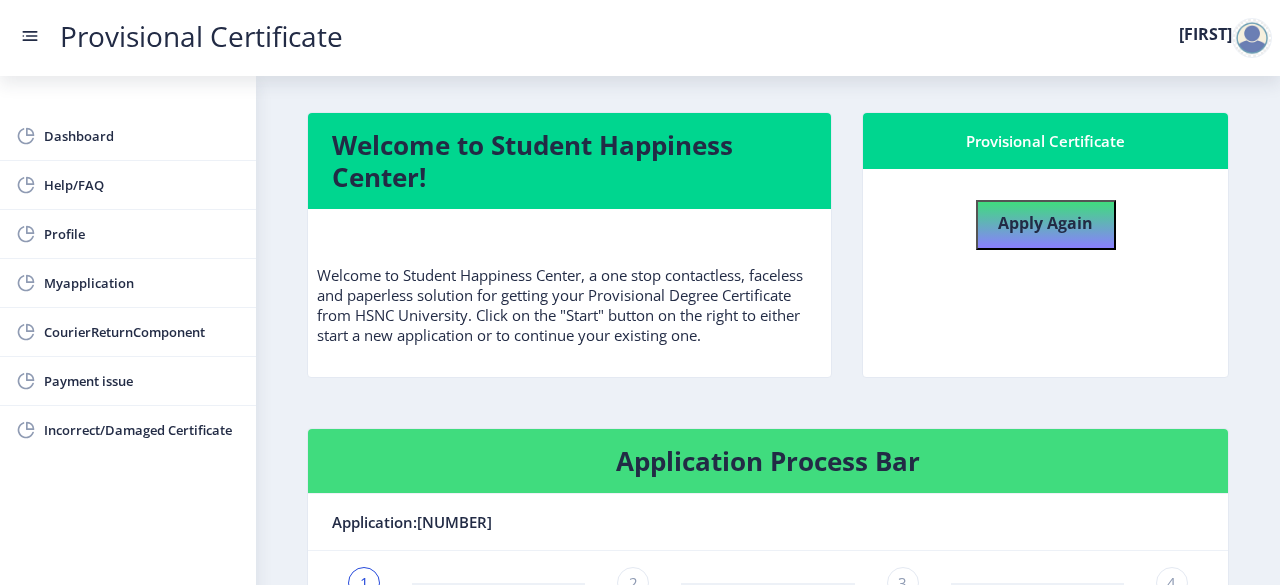 scroll, scrollTop: 359, scrollLeft: 0, axis: vertical 